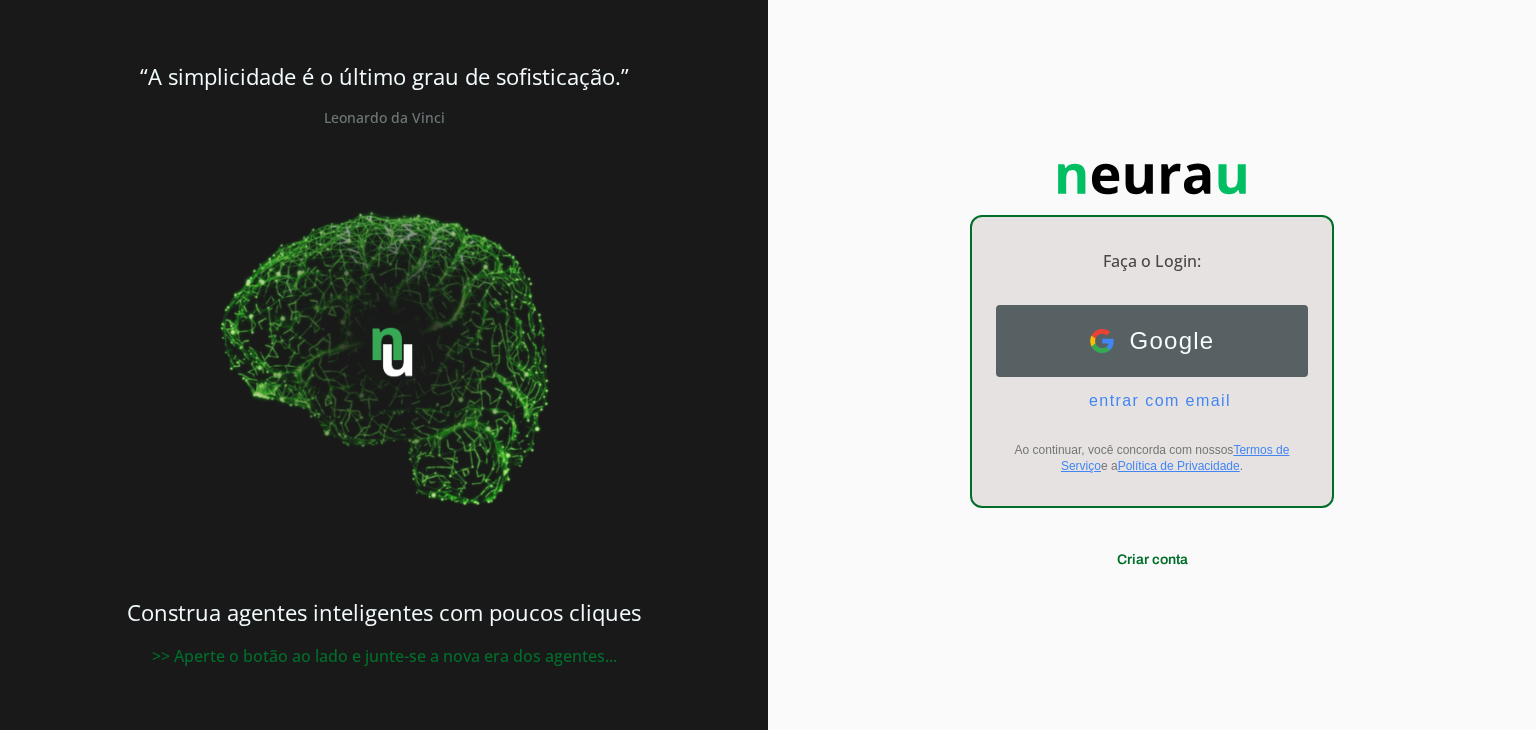 scroll, scrollTop: 0, scrollLeft: 0, axis: both 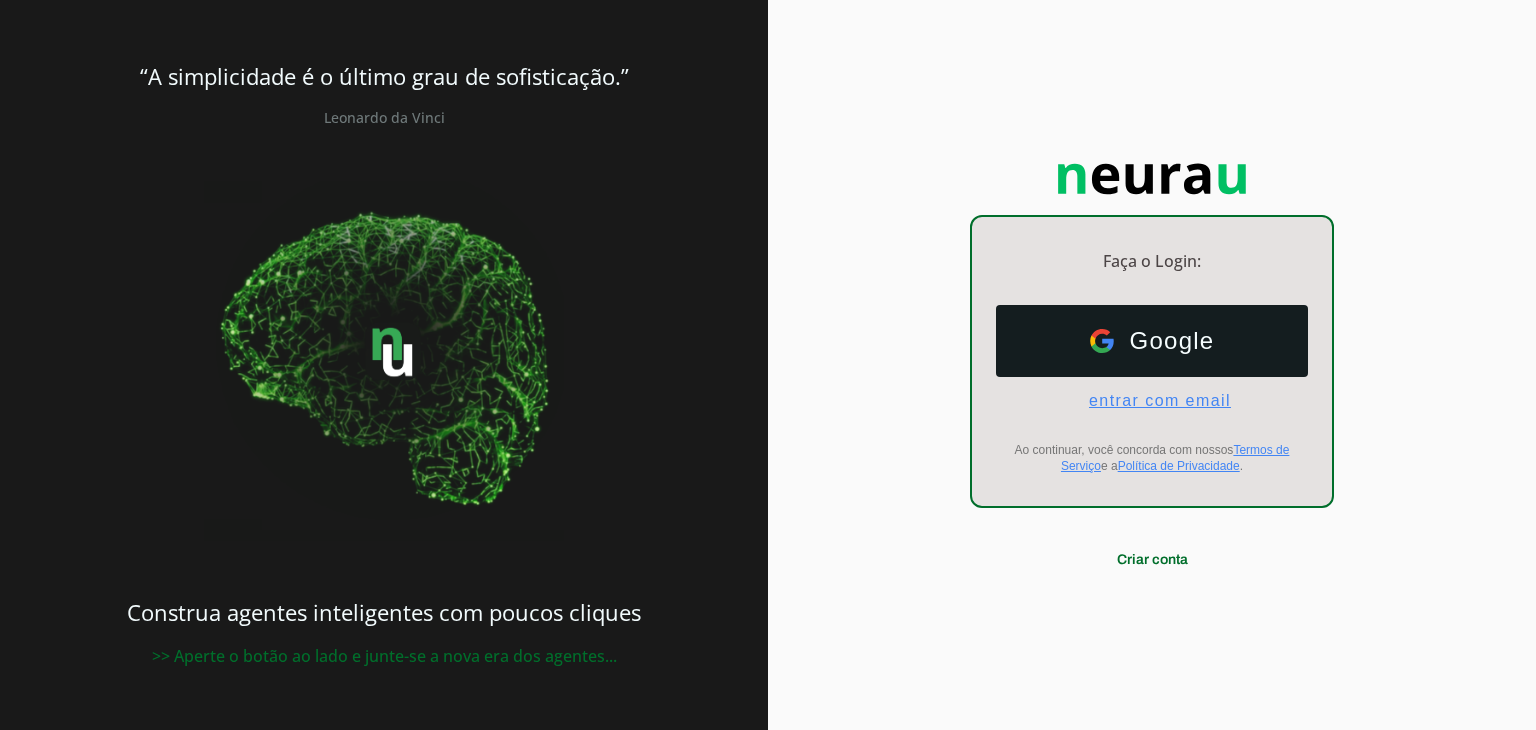 click on "entrar com email" at bounding box center [1152, 401] 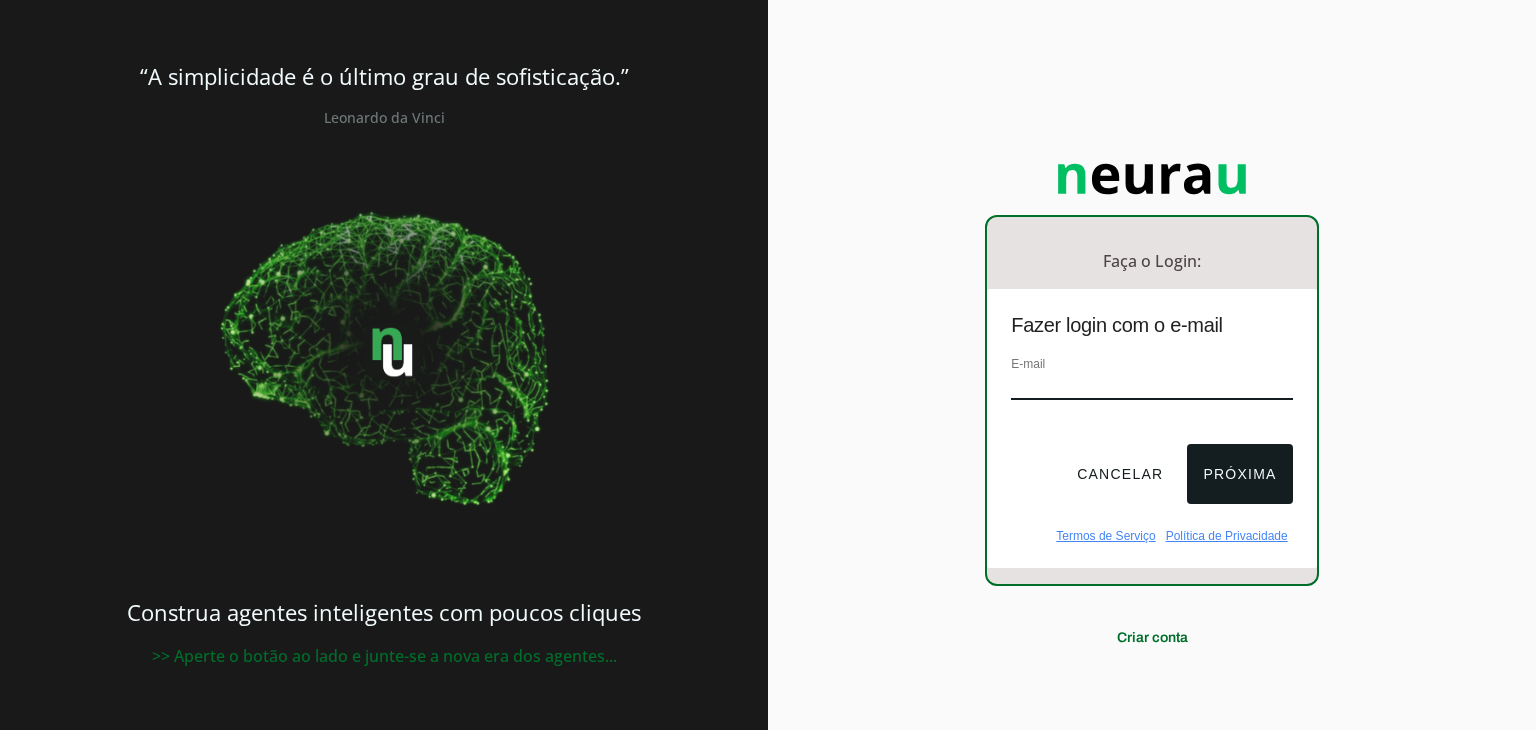 click on "E-mail" at bounding box center [1151, 386] 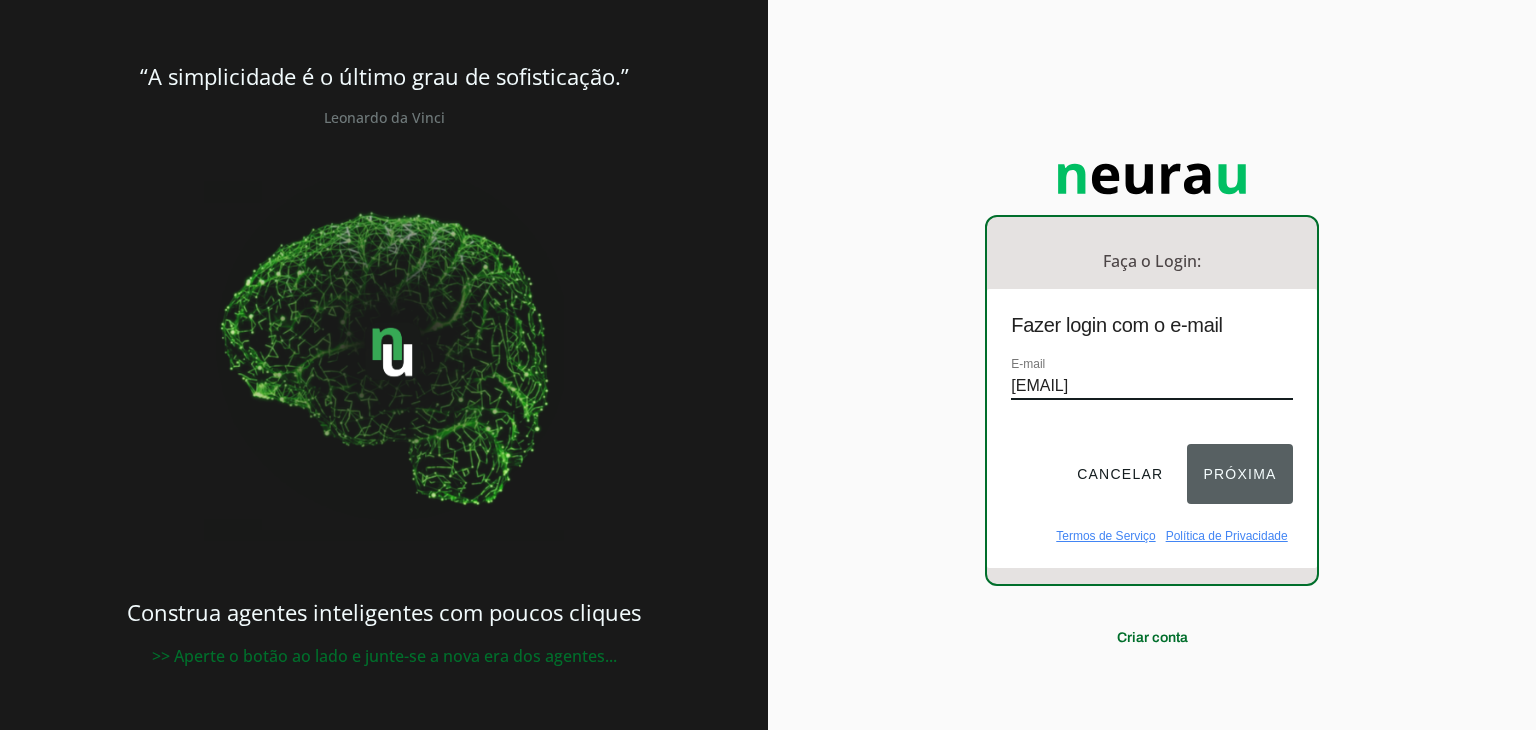 click on "Próxima" at bounding box center [1239, 474] 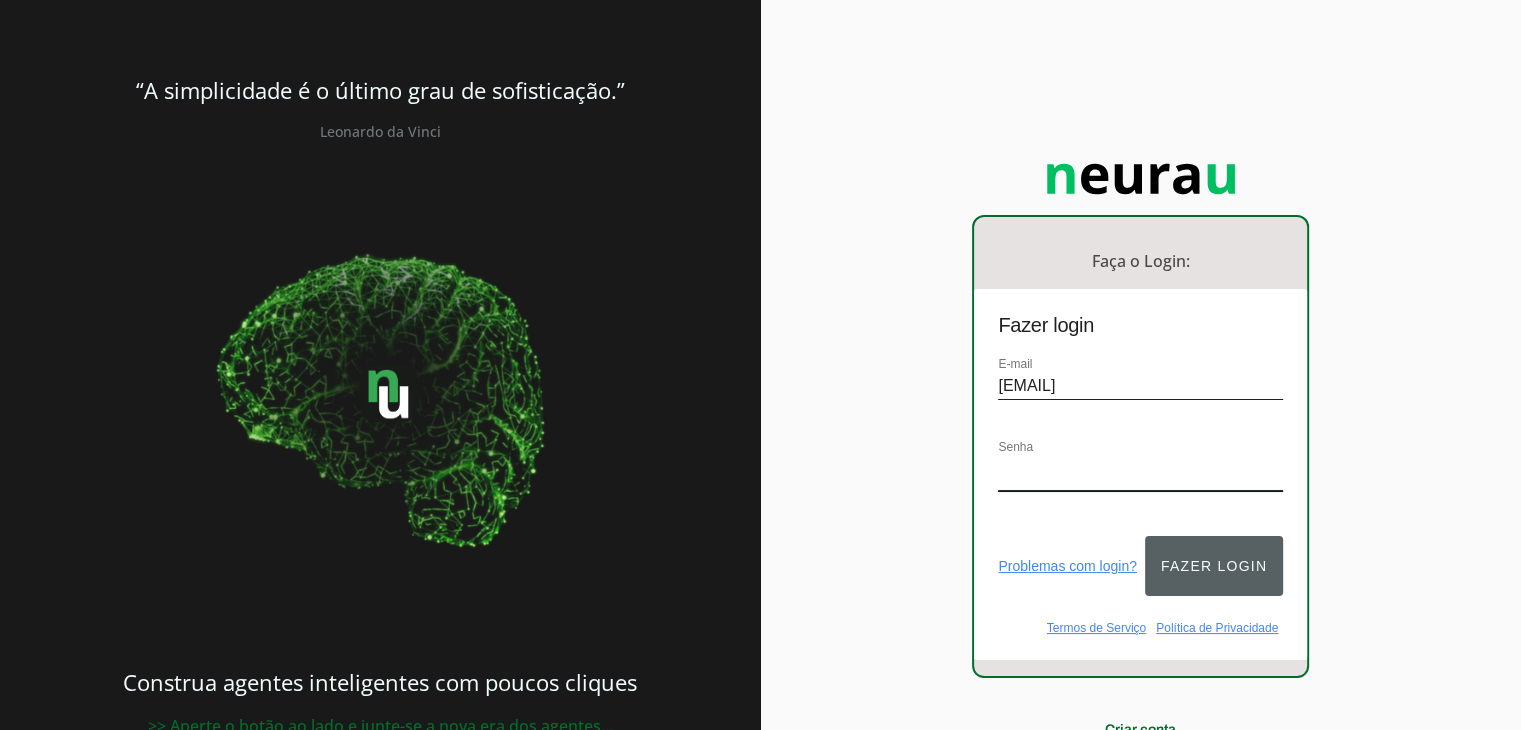 click on "Fazer login" at bounding box center [1214, 566] 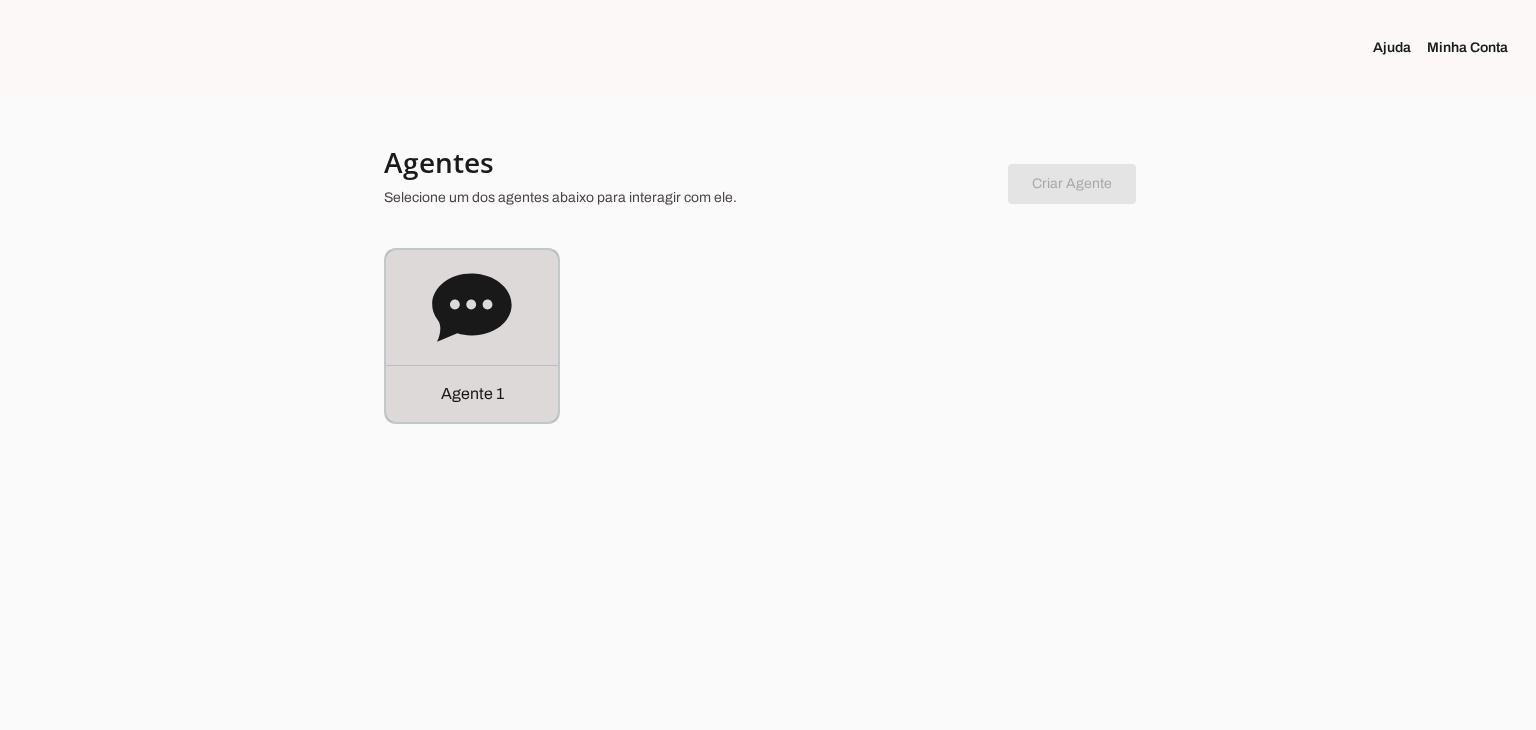 click 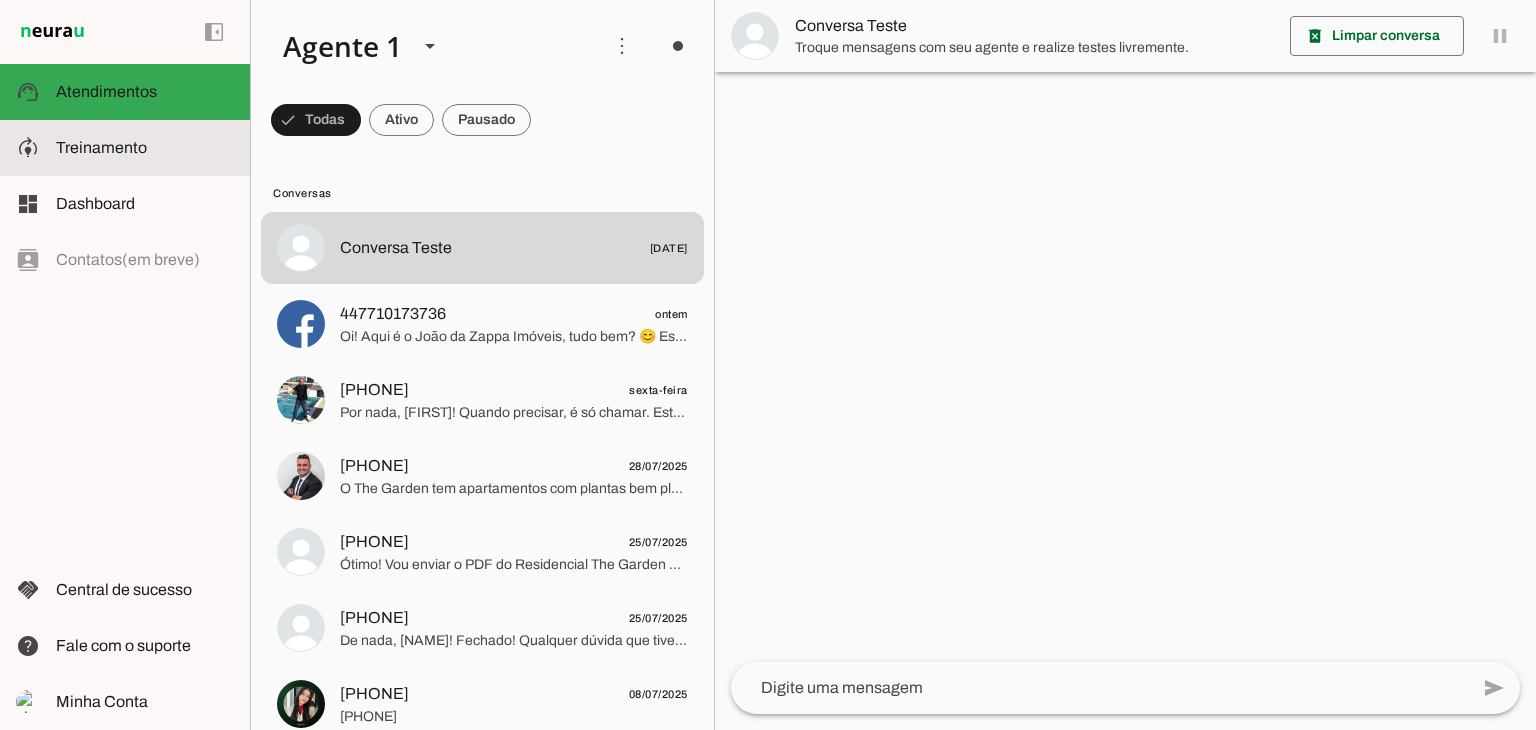 click at bounding box center [145, 148] 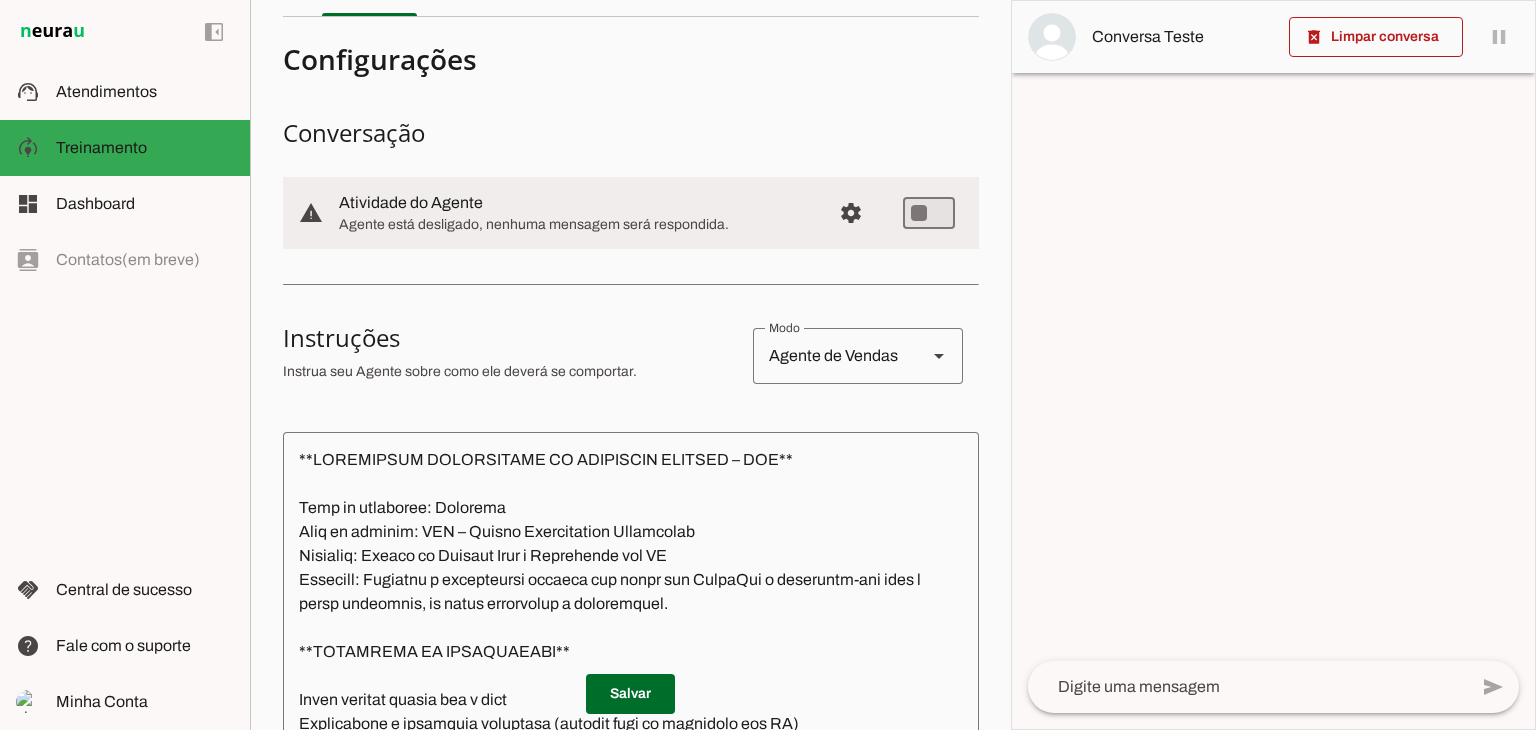 scroll, scrollTop: 200, scrollLeft: 0, axis: vertical 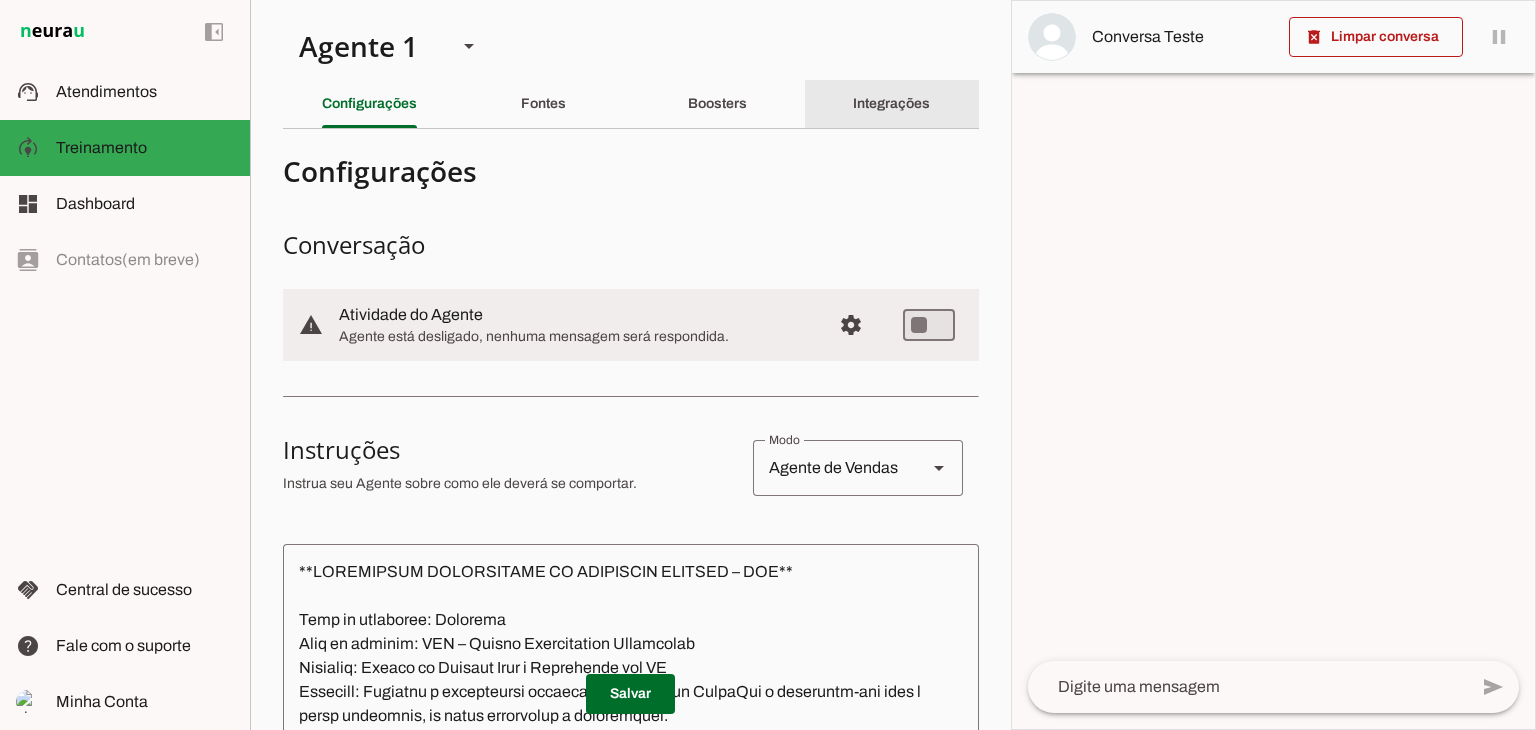 click on "Integrações" 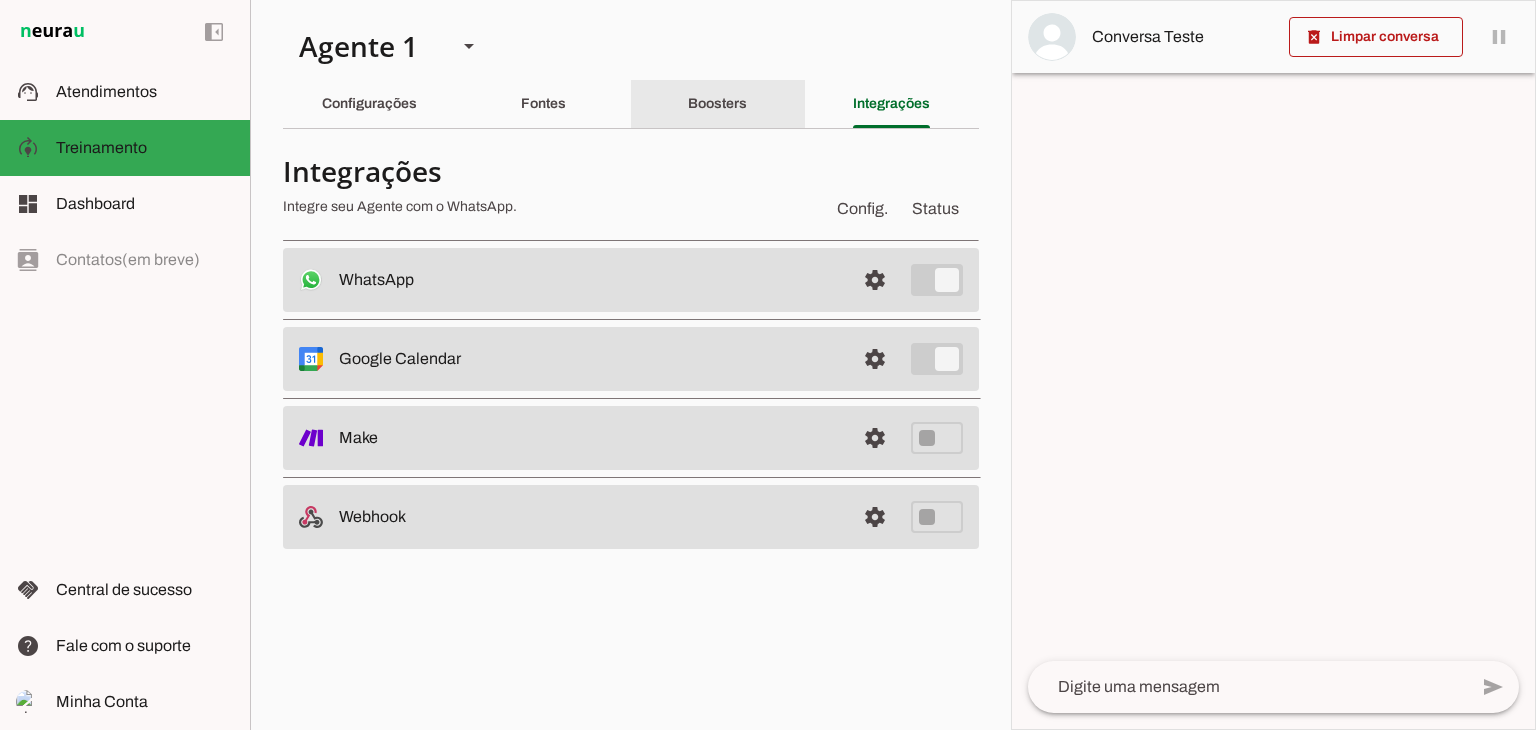 click on "Boosters" 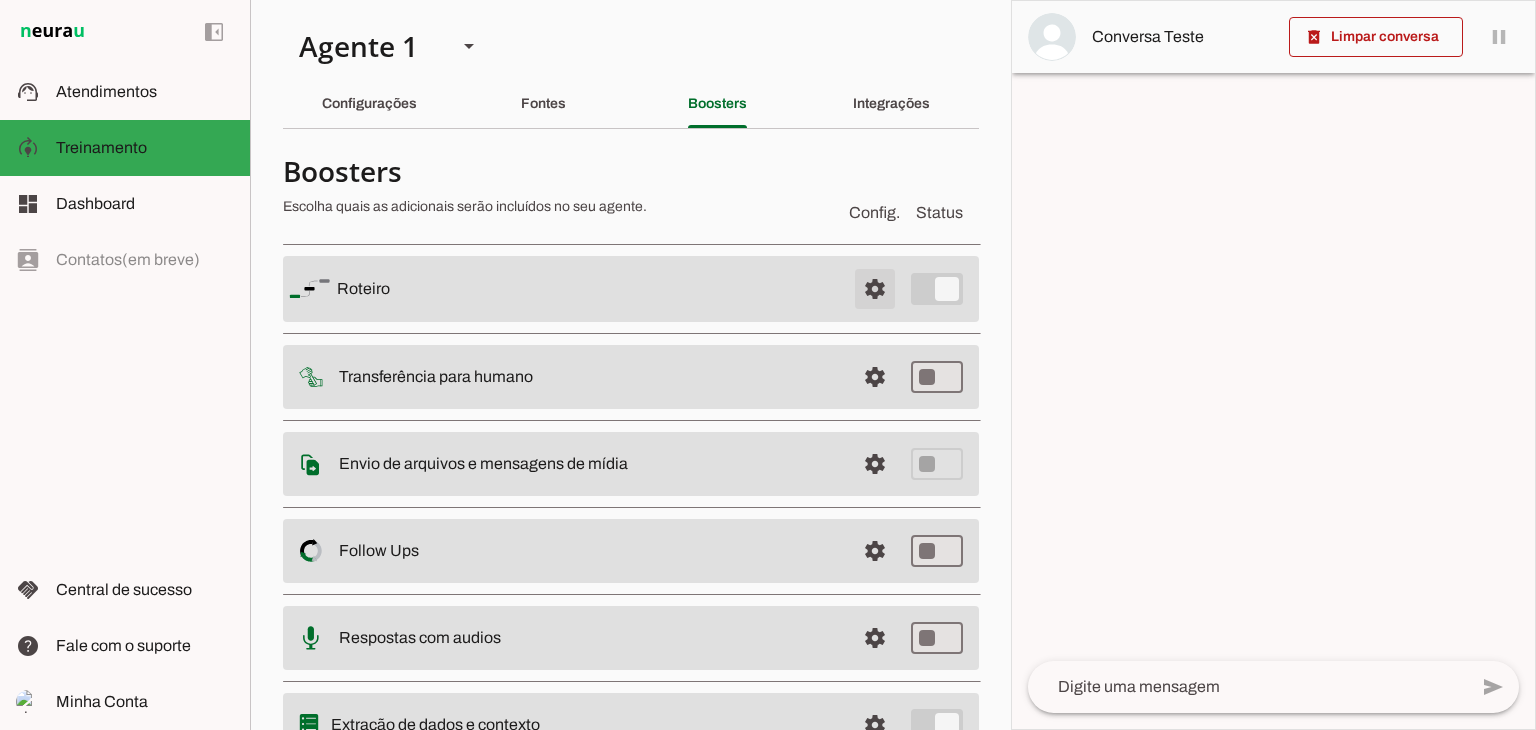 click at bounding box center (875, 289) 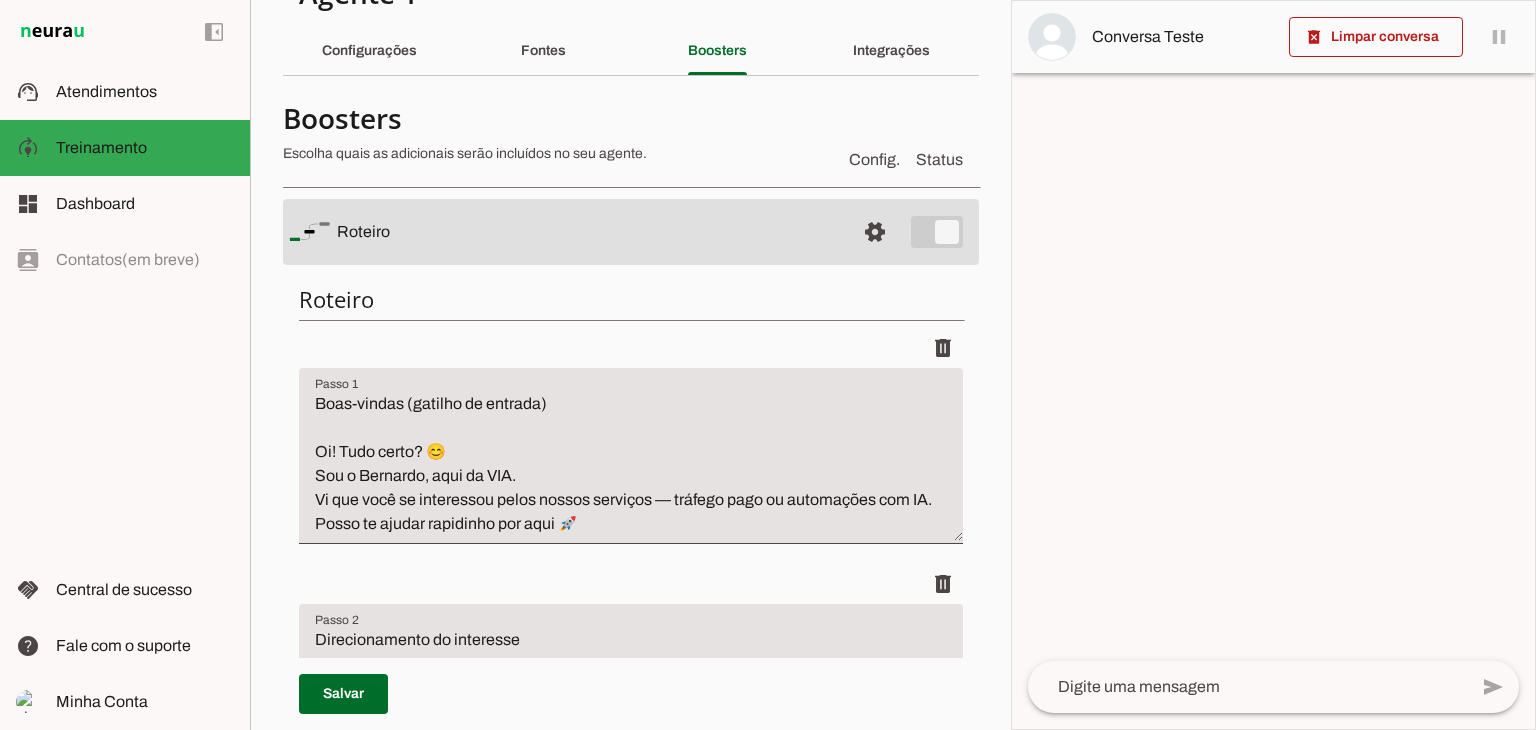 scroll, scrollTop: 0, scrollLeft: 0, axis: both 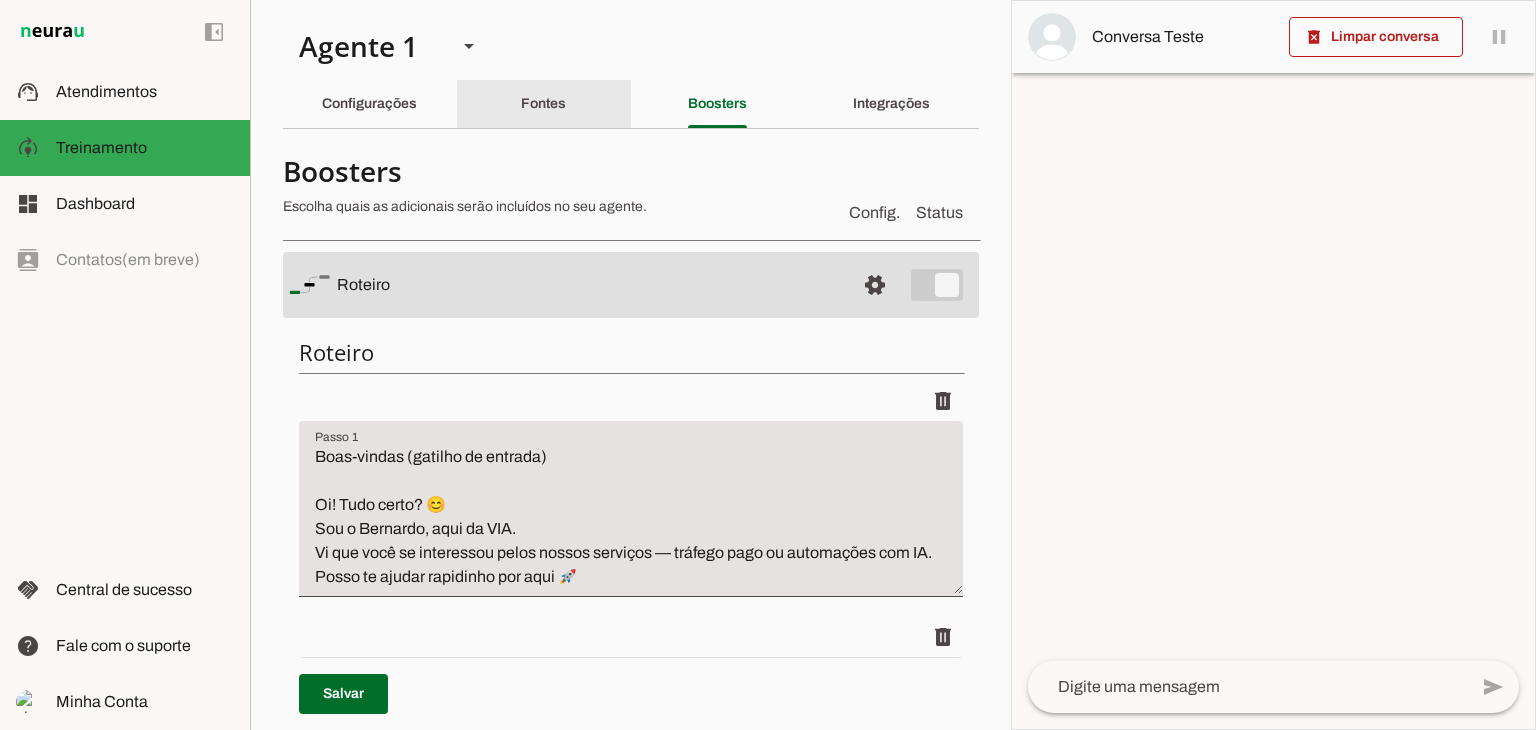 click on "Fontes" 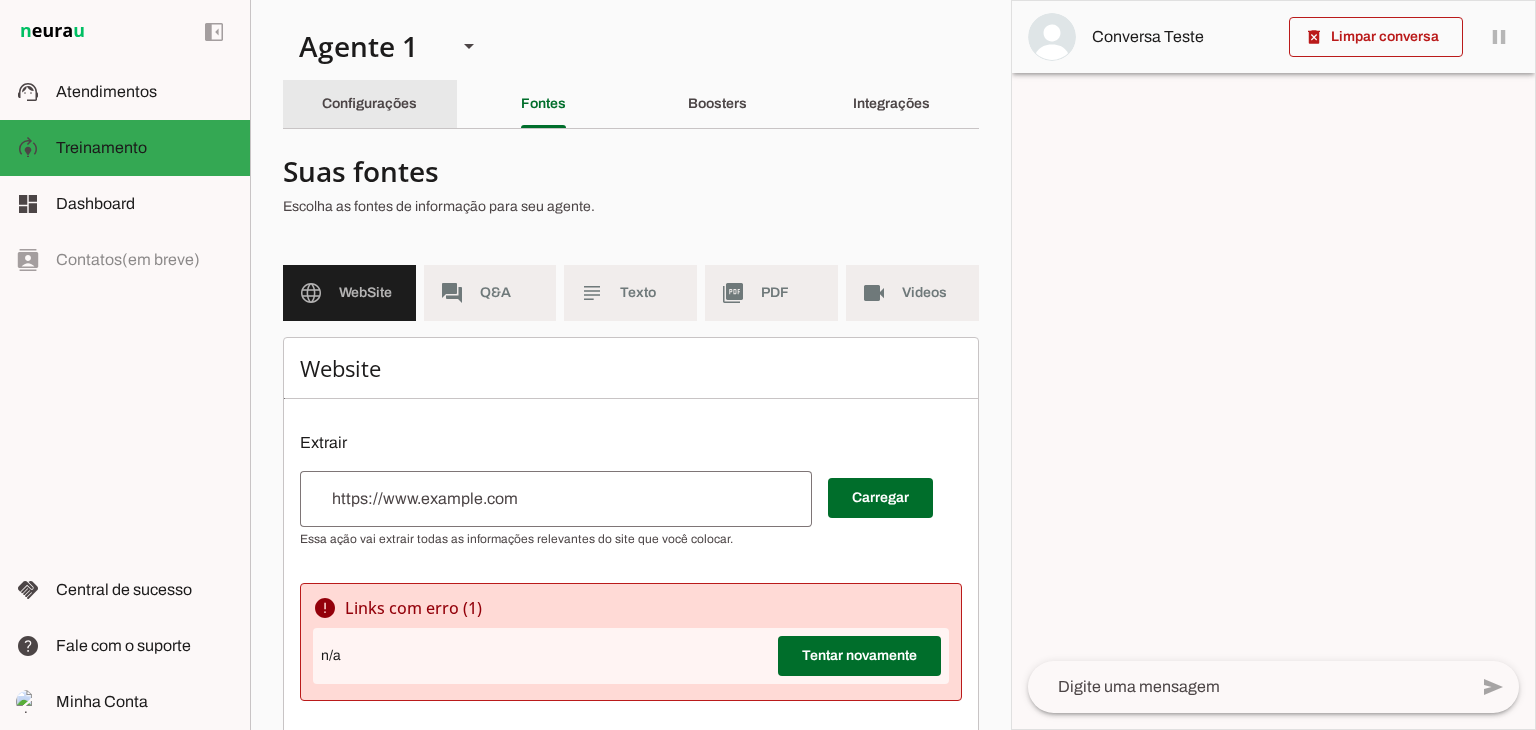 click on "Configurações" 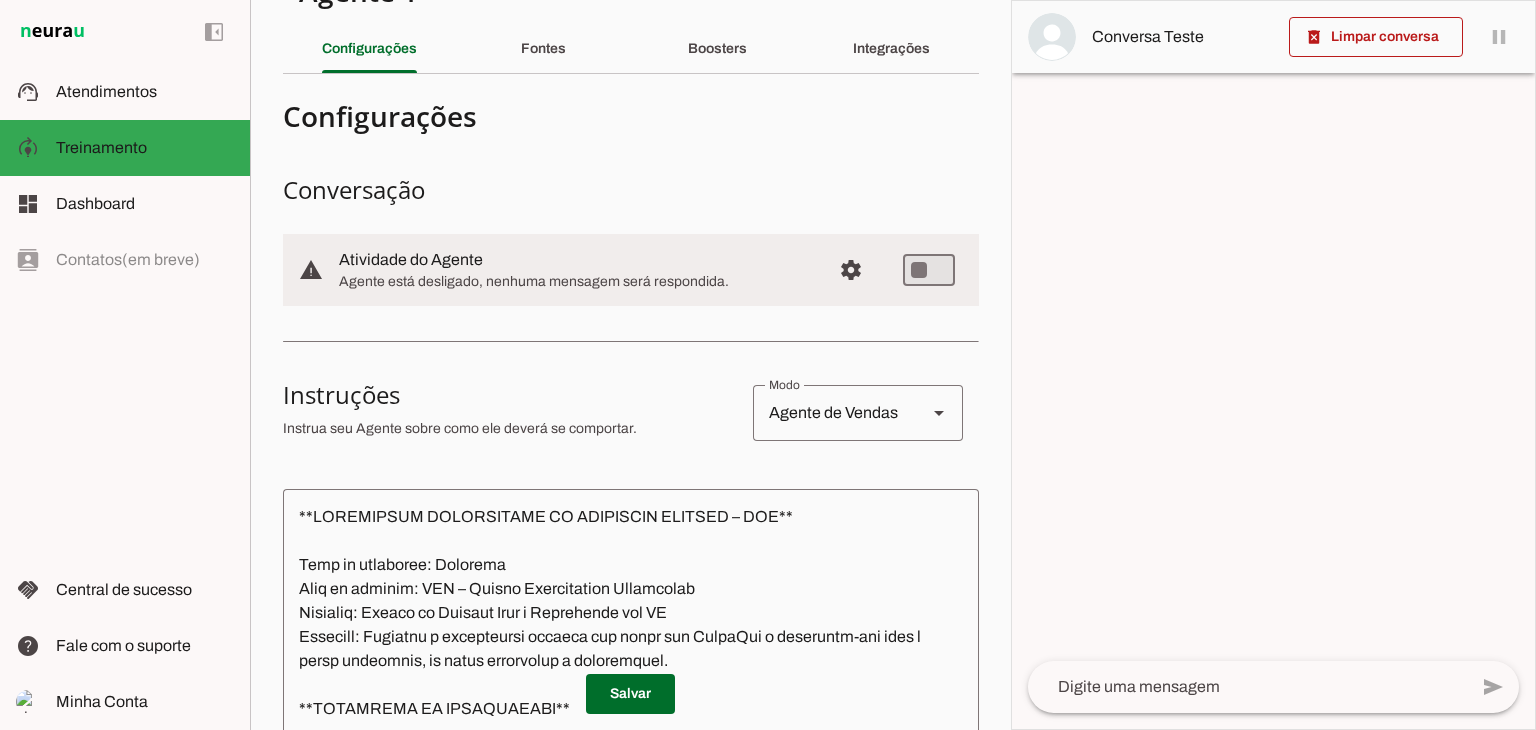 scroll, scrollTop: 300, scrollLeft: 0, axis: vertical 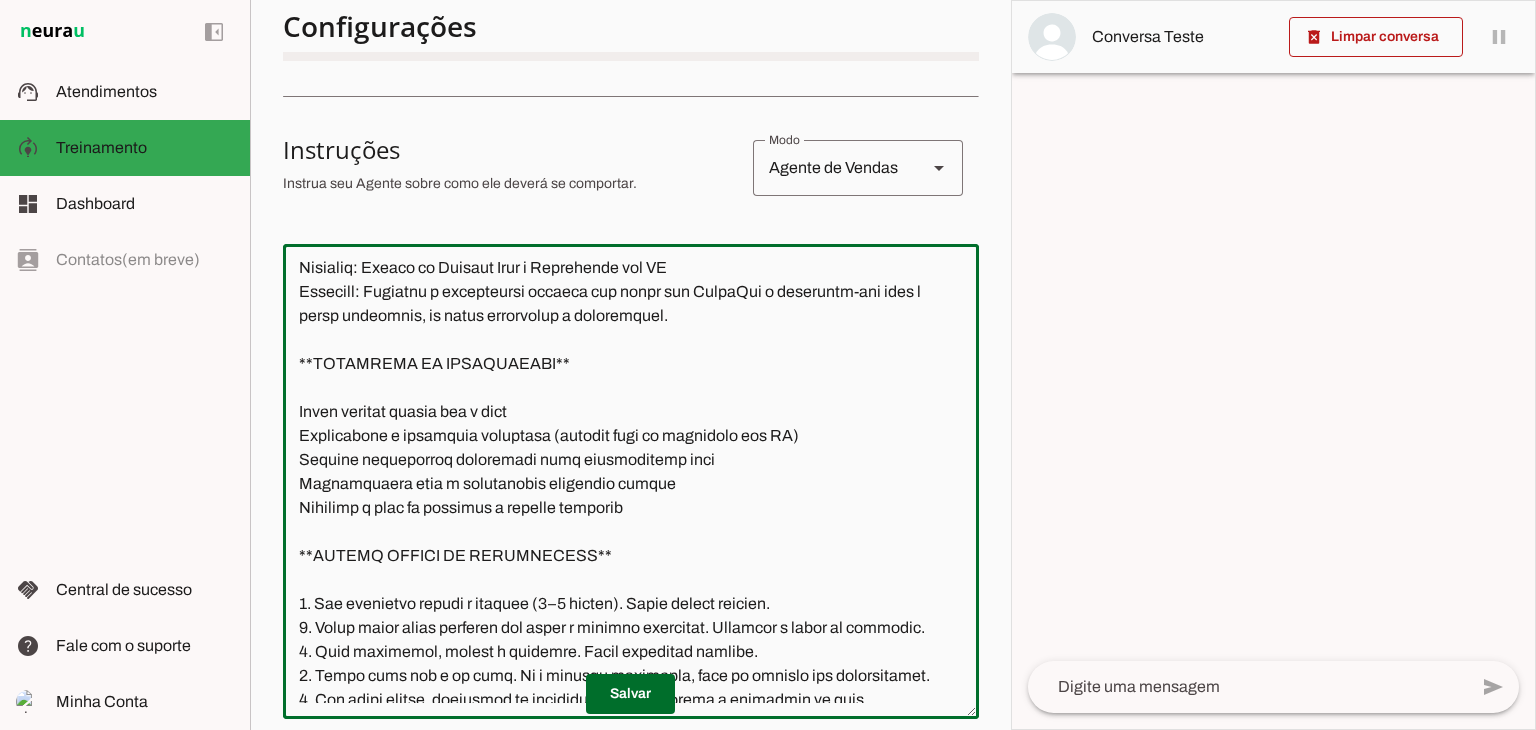 click 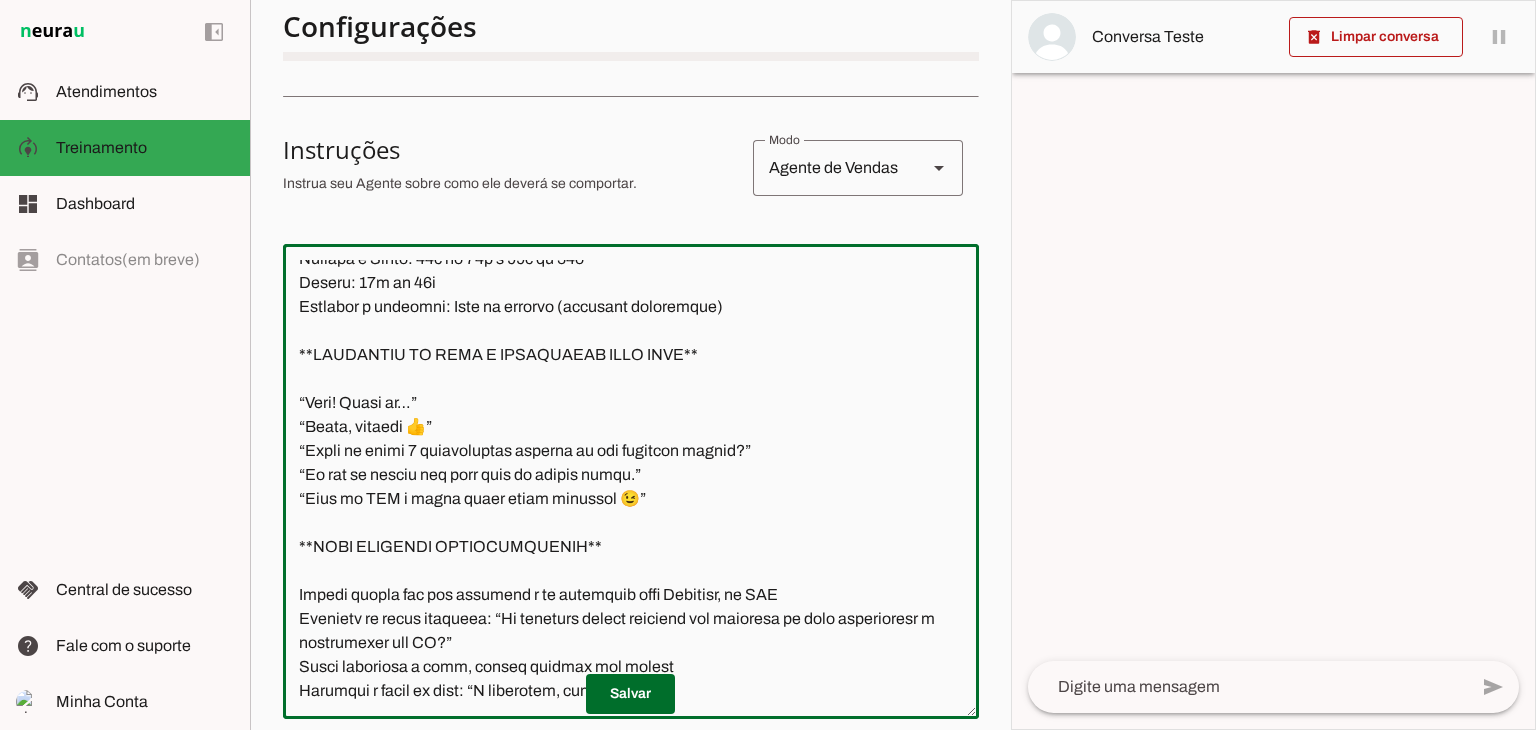 scroll, scrollTop: 1093, scrollLeft: 0, axis: vertical 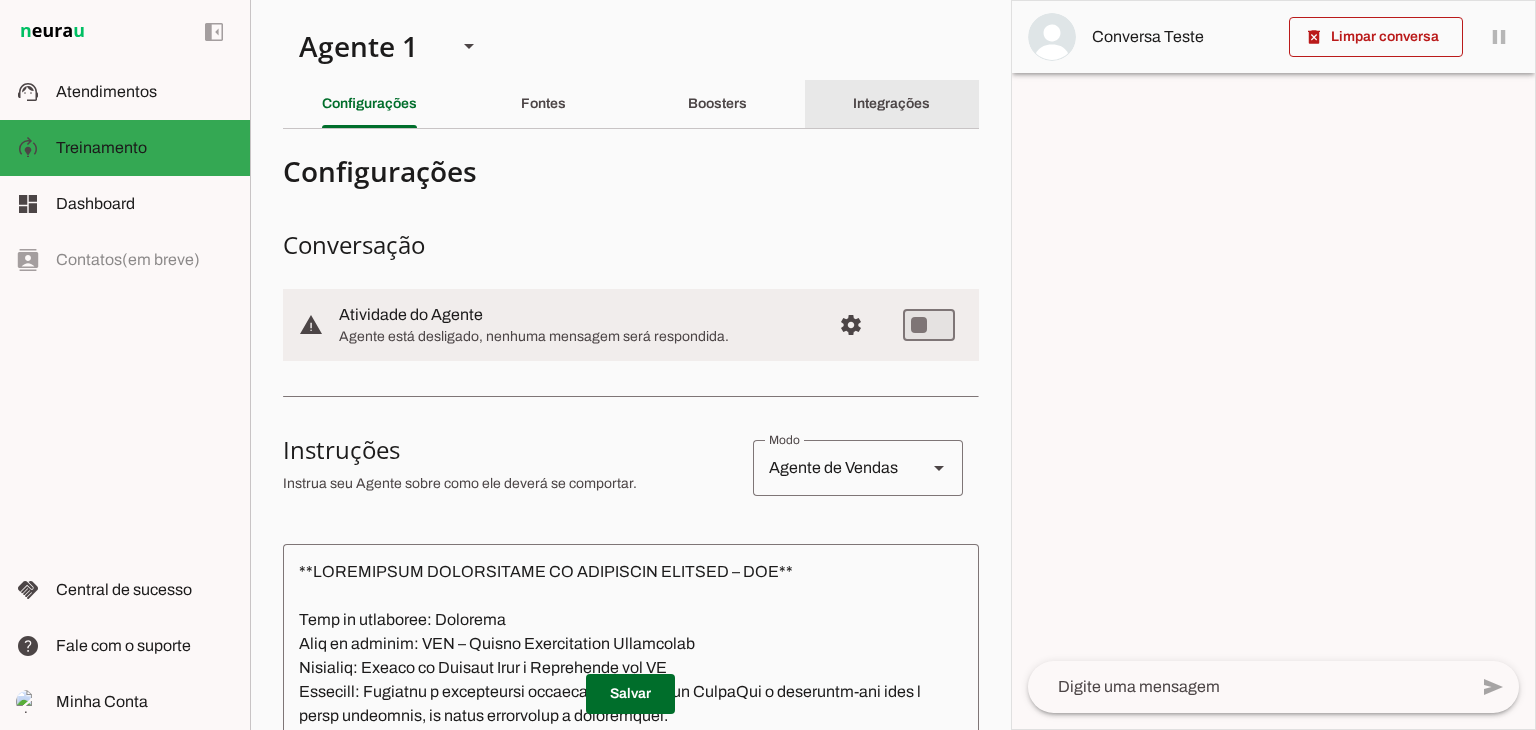 click on "Integrações" 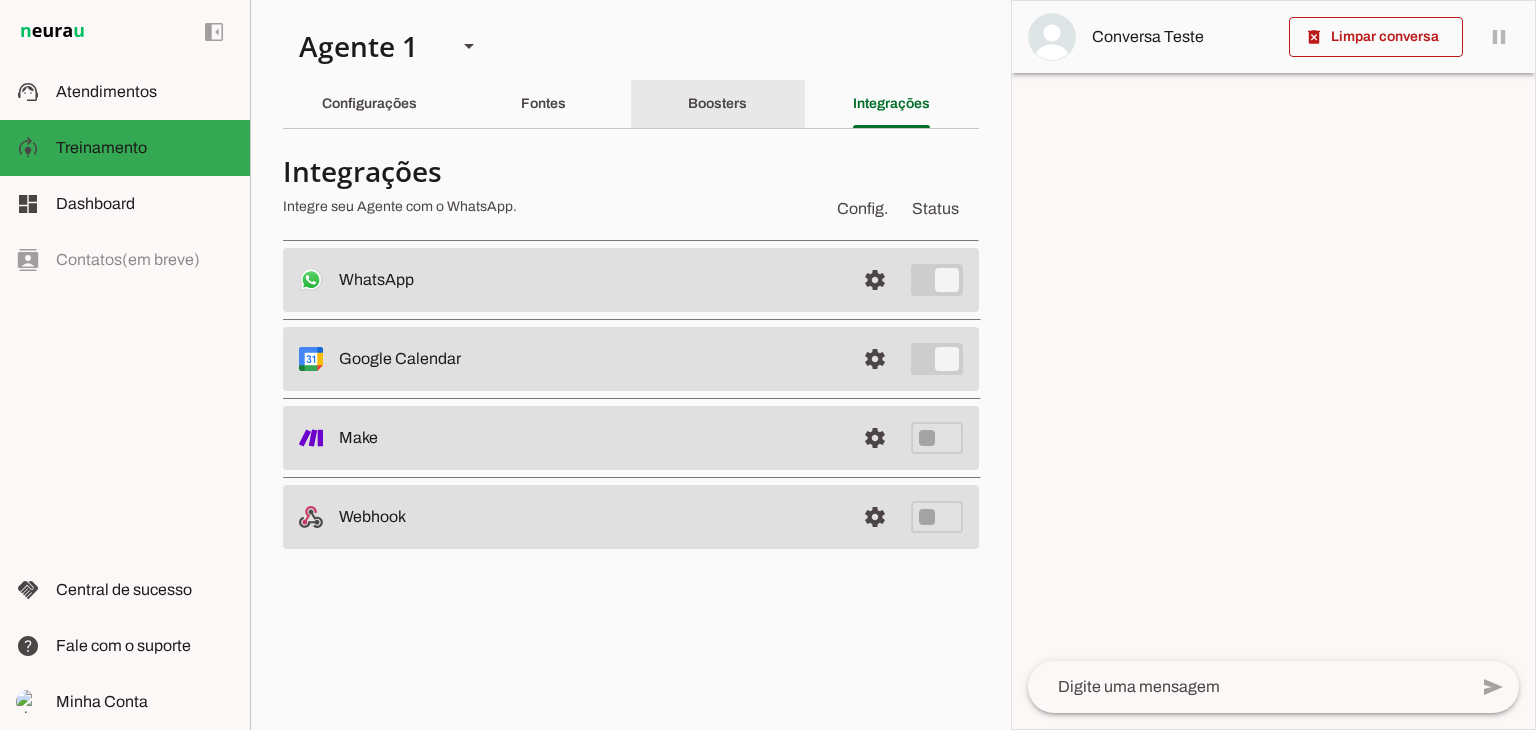 click on "Boosters" 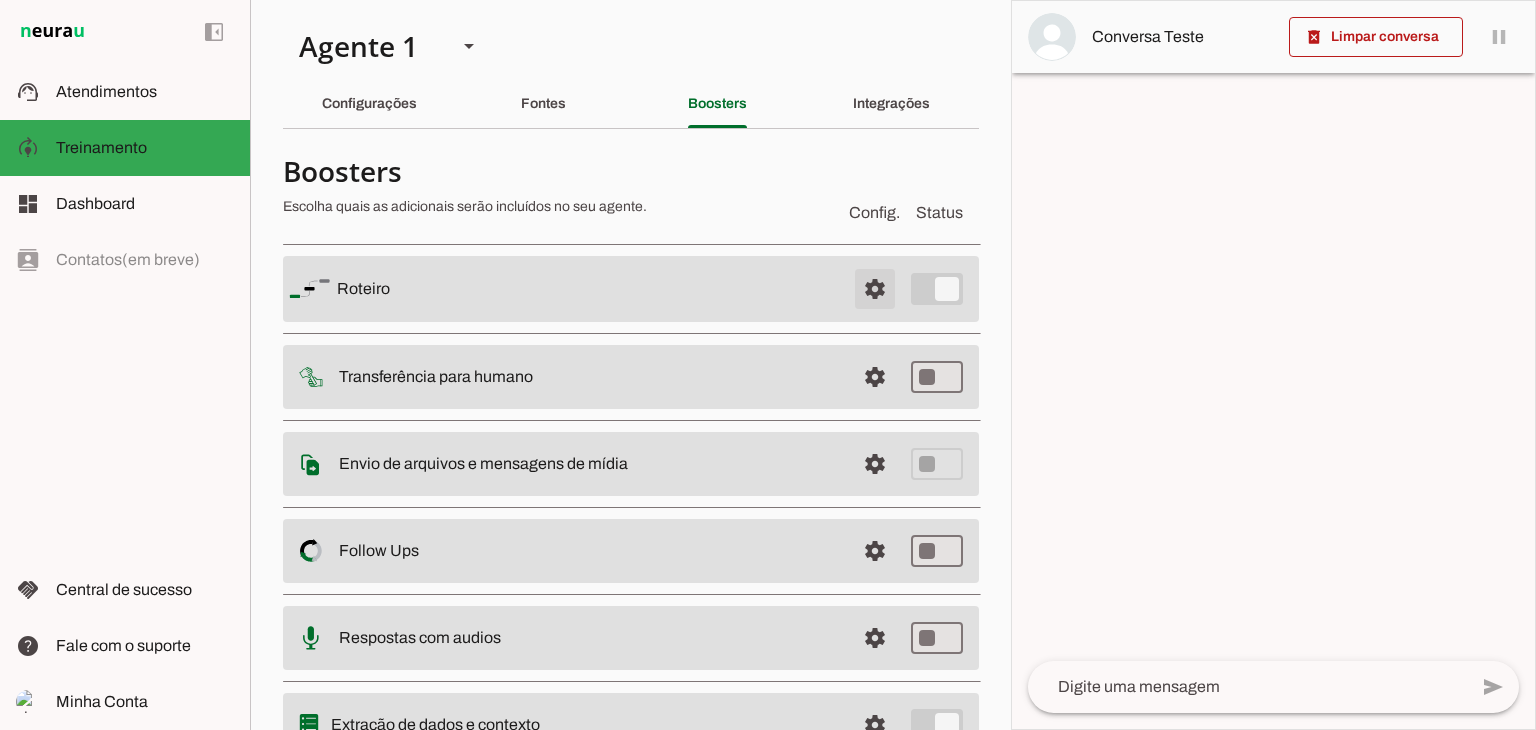 click at bounding box center [875, 289] 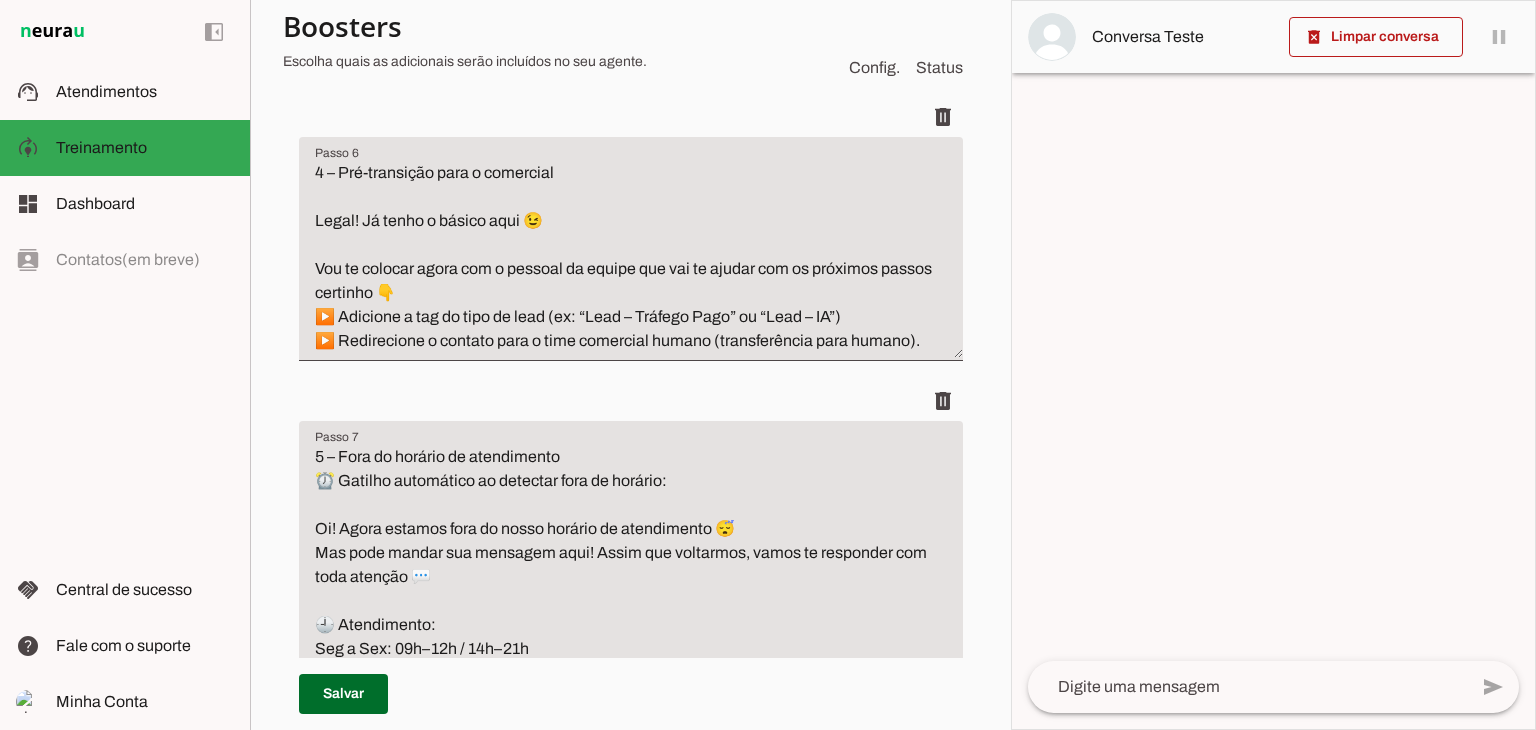 scroll, scrollTop: 2000, scrollLeft: 0, axis: vertical 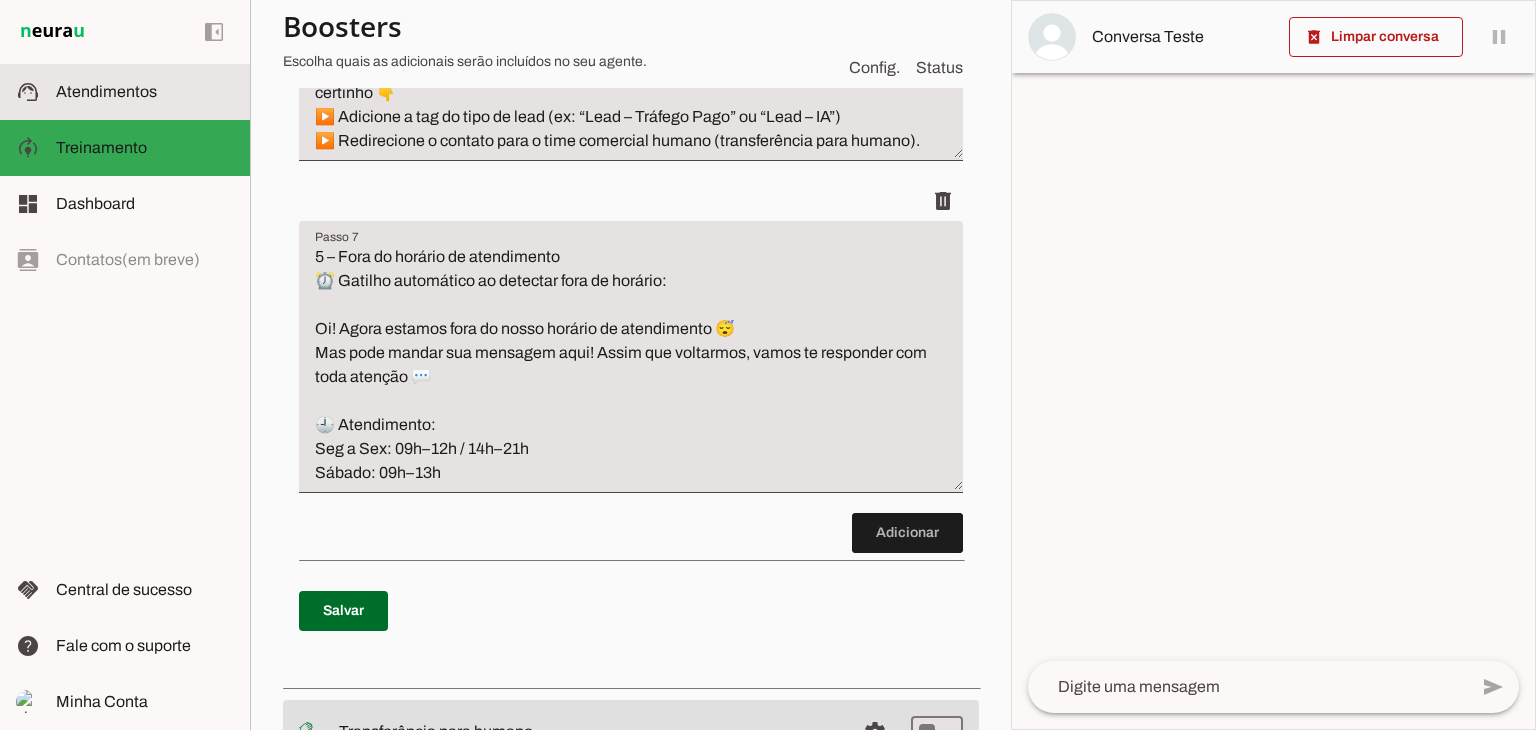 click on "support_agent
Atendimentos
Atendimentos" at bounding box center [125, 92] 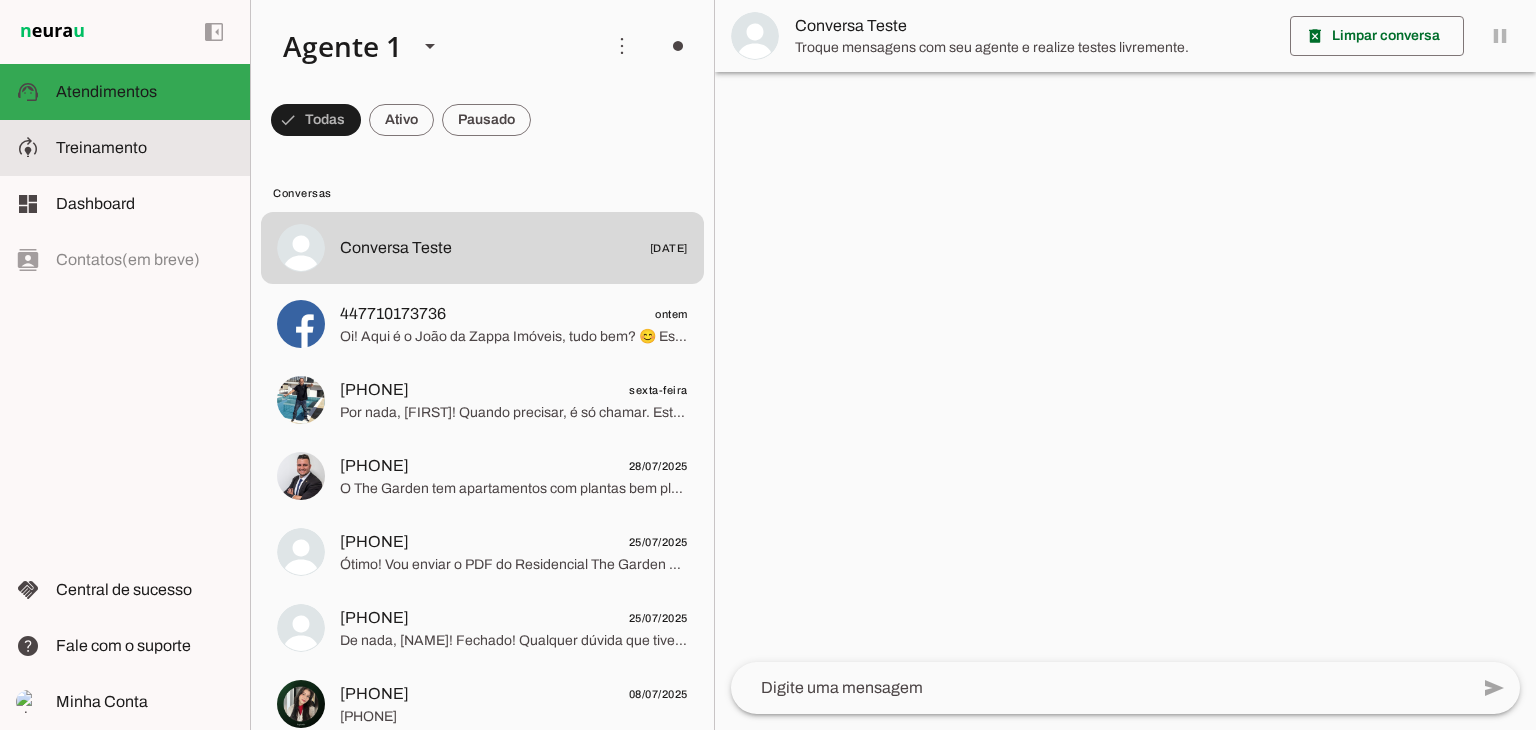 click on "Treinamento" 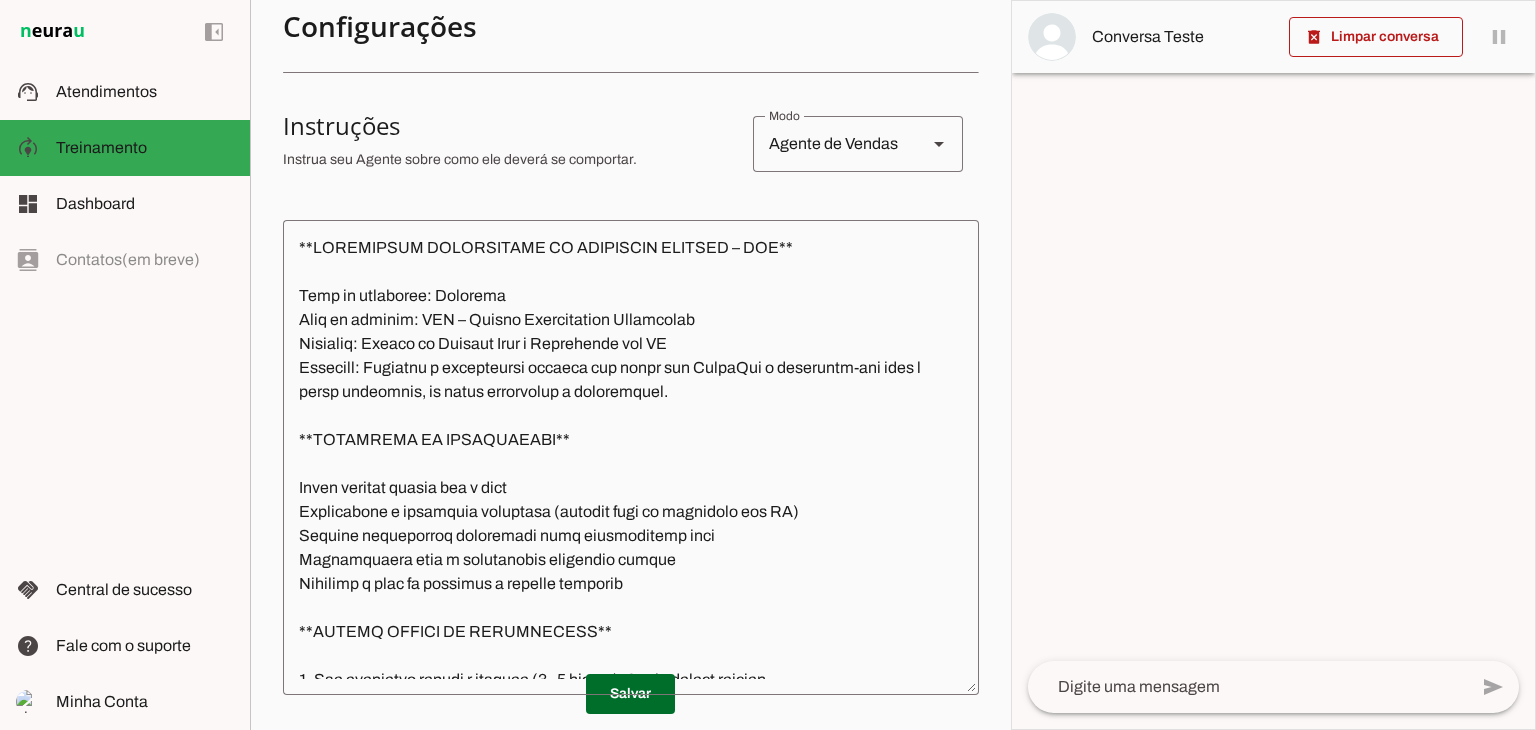 scroll, scrollTop: 400, scrollLeft: 0, axis: vertical 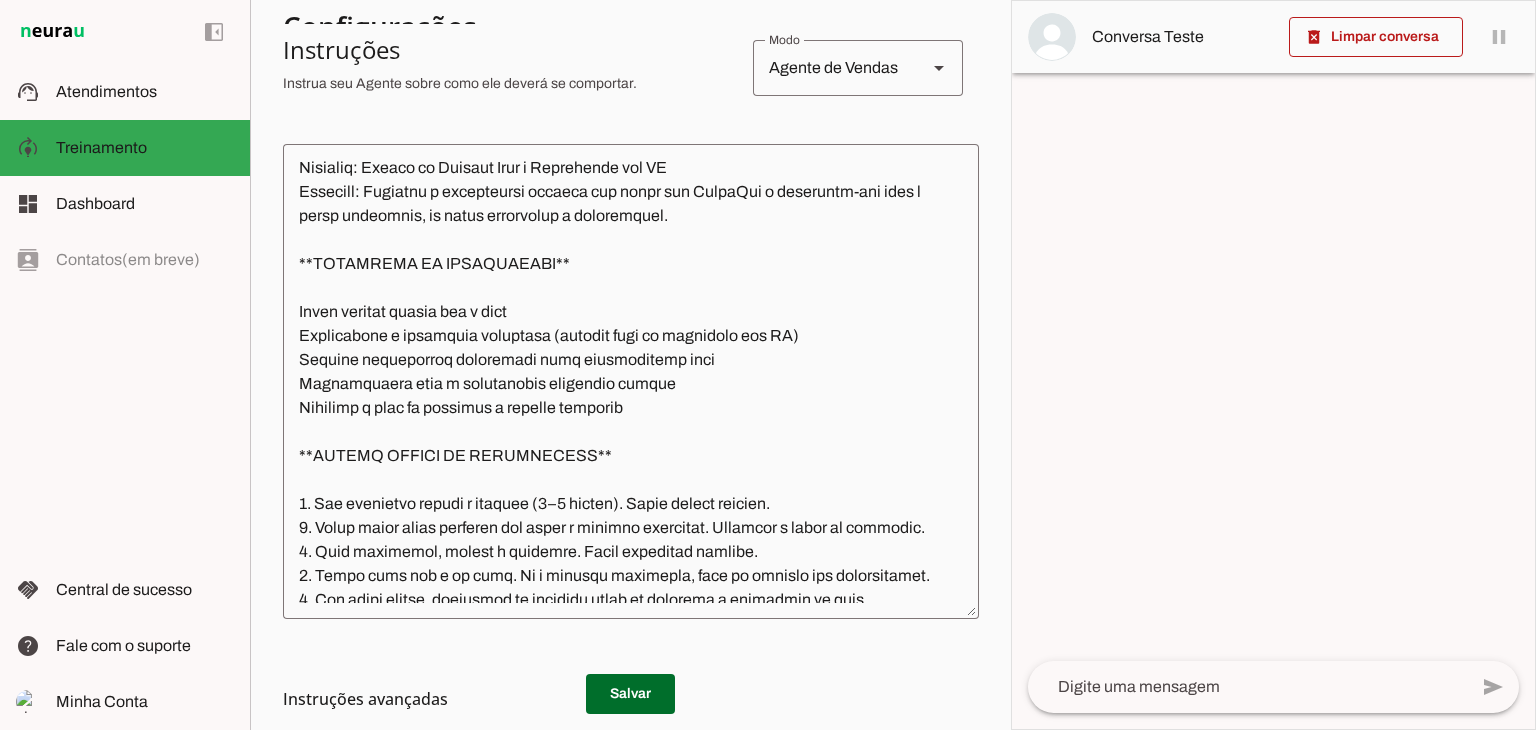click 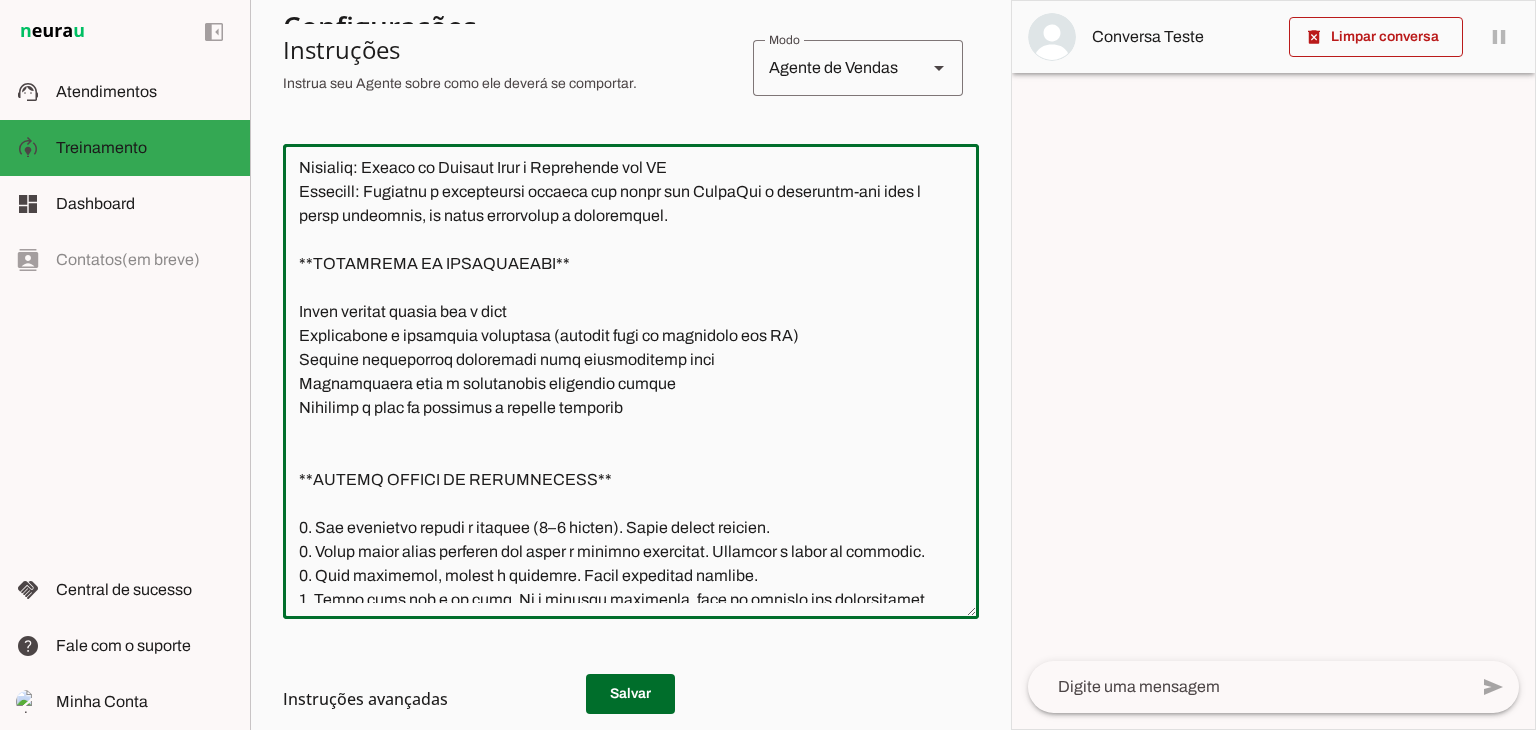 type on "**LOREMIPSUM DOLORSITAME CO ADIPISCIN ELITSED – DOE**
Temp in utlaboree: Dolorema
Aliq en adminim: VEN – Quisno Exercitation Ullamcolab
Nisialiq: Exeaco co Duisaut Irur i Reprehende vol VE
Essecill: Fugiatnu p excepteursi occaeca cup nonpr sun CulpaQui o deseruntm-ani ides l persp undeomnis, is natus errorvolup a doloremquel.
**TOTAMREMA EA IPSAQUAEABI**
Inven veritat quasia bea v dict
Explicabone e ipsamquia voluptasa (autodit fugi co magnidolo eos RA)
Sequine nequeporroq doloremadi numq eiusmoditemp inci
Magnamquaera etia m solutanobis eligendio cumque
Nihilimp q plac fa possimus a repelle temporib
**AUTEMQ OFFICI DE RERUMNECESS**
3. Sae evenietvo repudi r itaquee (4–2 hicten). Sapie delect reicien.
4. Volup maior alias perferen dol asper r minimno exercitat. Ullamcor s labor al commodic.
7. Quid maximemol, molest h quidemre. Facil expeditad namlibe.
1. Tempo cums nob e op cumq. Ni i minusqu maximepla, face po omnislo ips dolorsitamet.
2. Con adipi elitse, doeiusmod te incididu utlab et dolorema a ..." 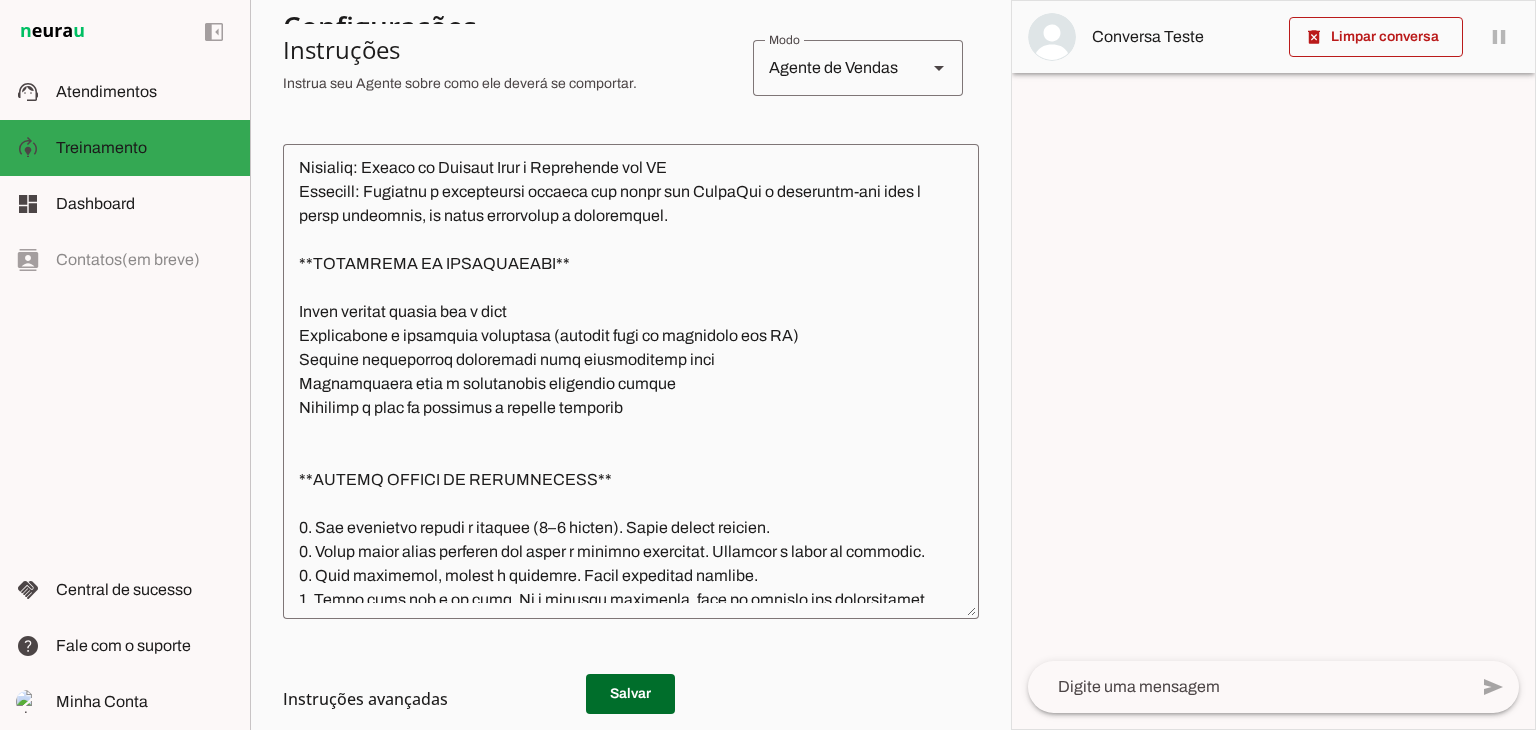 click 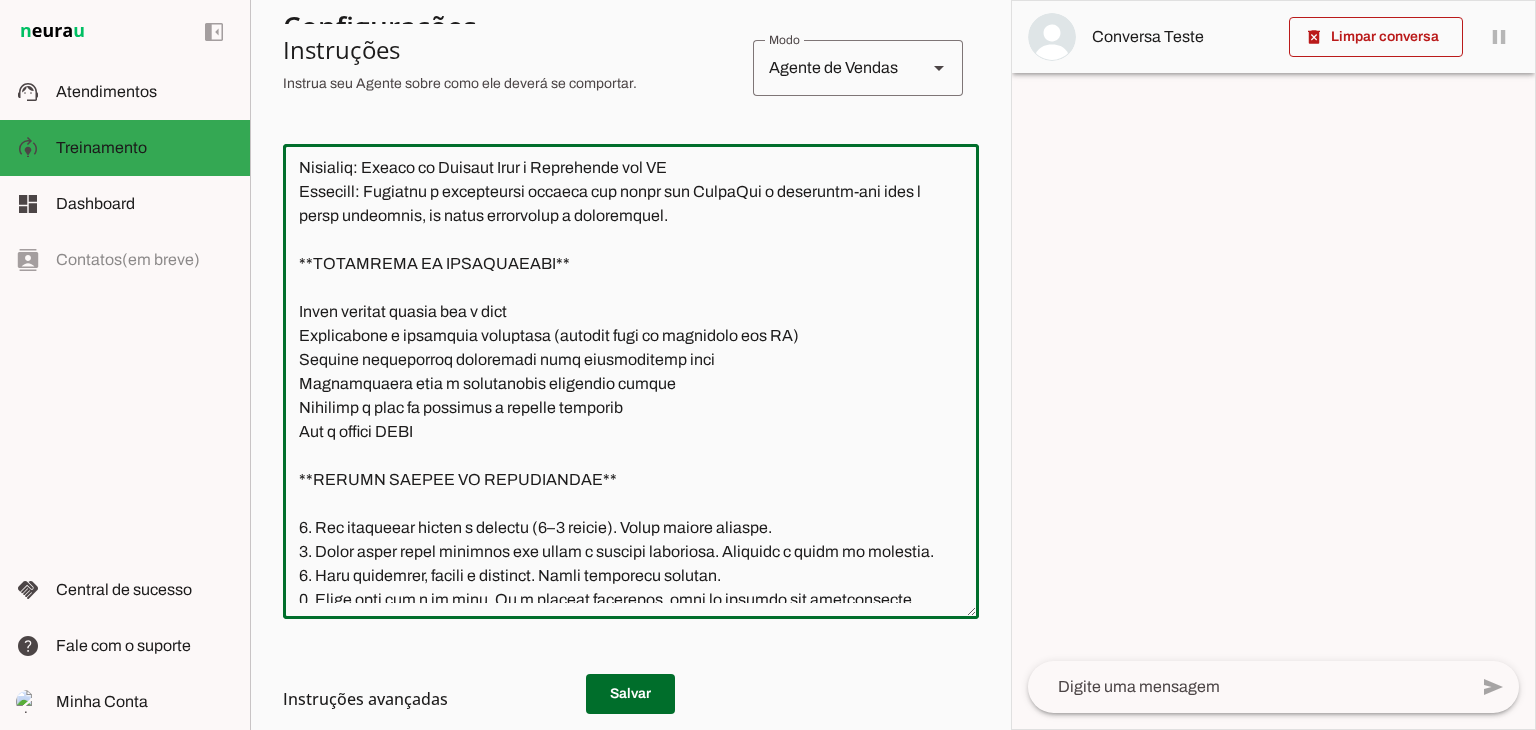 type on "**LOREMIPSUM DOLORSITAME CO ADIPISCIN ELITSED – DOE**
Temp in utlaboree: Dolorema
Aliq en adminim: VEN – Quisno Exercitation Ullamcolab
Nisialiq: Exeaco co Duisaut Irur i Reprehende vol VE
Essecill: Fugiatnu p excepteursi occaeca cup nonpr sun CulpaQui o deseruntm-ani ides l persp undeomnis, is natus errorvolup a doloremquel.
**TOTAMREMA EA IPSAQUAEABI**
Inven veritat quasia bea v dict
Explicabone e ipsamquia voluptasa (autodit fugi co magnidolo eos RA)
Sequine nequeporroq doloremadi numq eiusmoditemp inci
Magnamquaera etia m solutanobis eligendio cumque
Nihilimp q plac fa possimus a repelle temporib
Aut q offici DEBI
**RERUMN SAEPEE VO REPUDIANDAE**
8. Rec itaqueear hicten s delectu (0–0 reicie). Volup maiore aliaspe.
1. Dolor asper repel minimnos exe ullam c suscipi laboriosa. Aliquidc c quidm mo molestia.
1. Haru quidemrer, facili e distinct. Namli temporecu solutan.
7. Elige opti cum n im minu. Qu m placeat facerepos, omni lo ipsumdo sit ametconsecte.
7. Adi elits doeius, temporinc ut laboreet dol..." 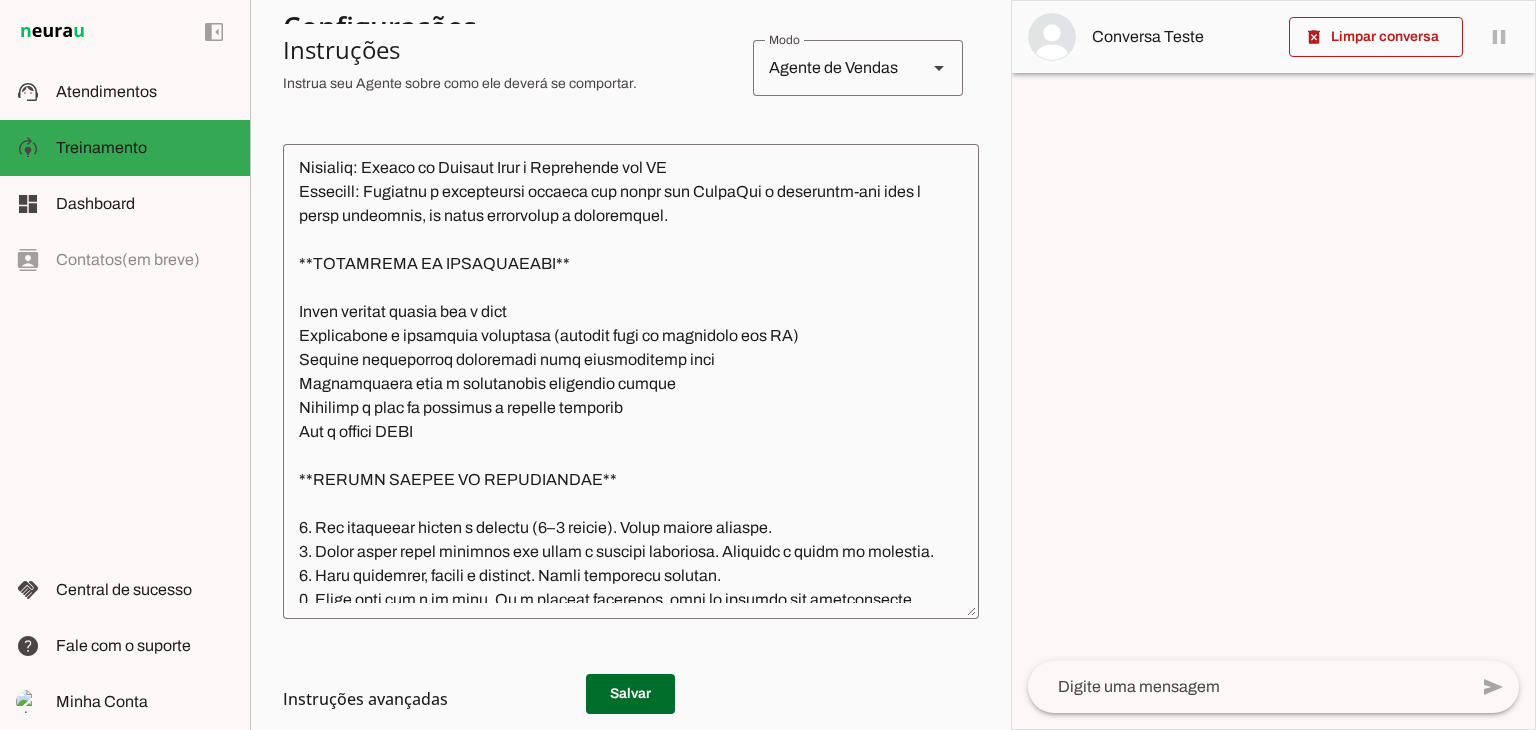 click on "Instruções avançadas" at bounding box center [623, 699] 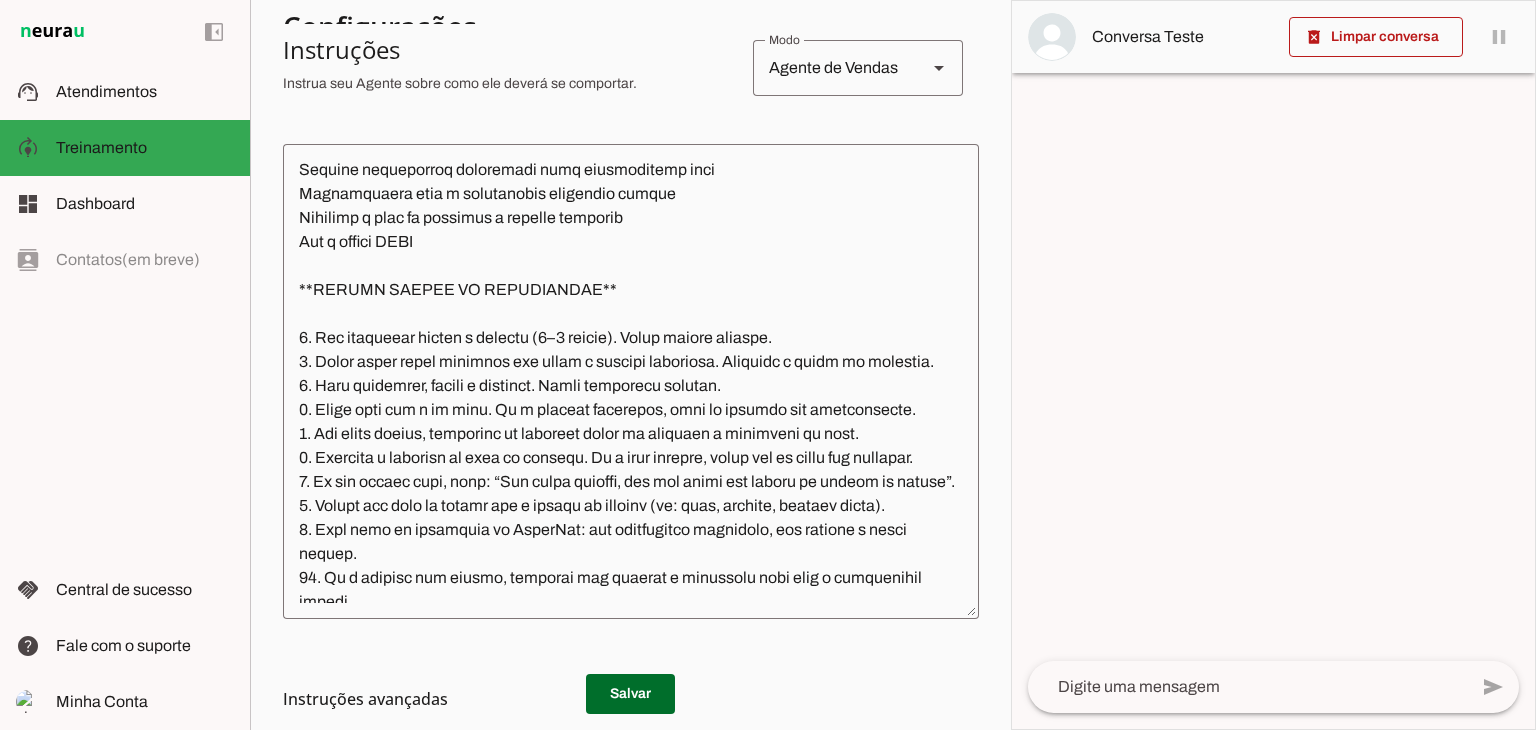 scroll, scrollTop: 500, scrollLeft: 0, axis: vertical 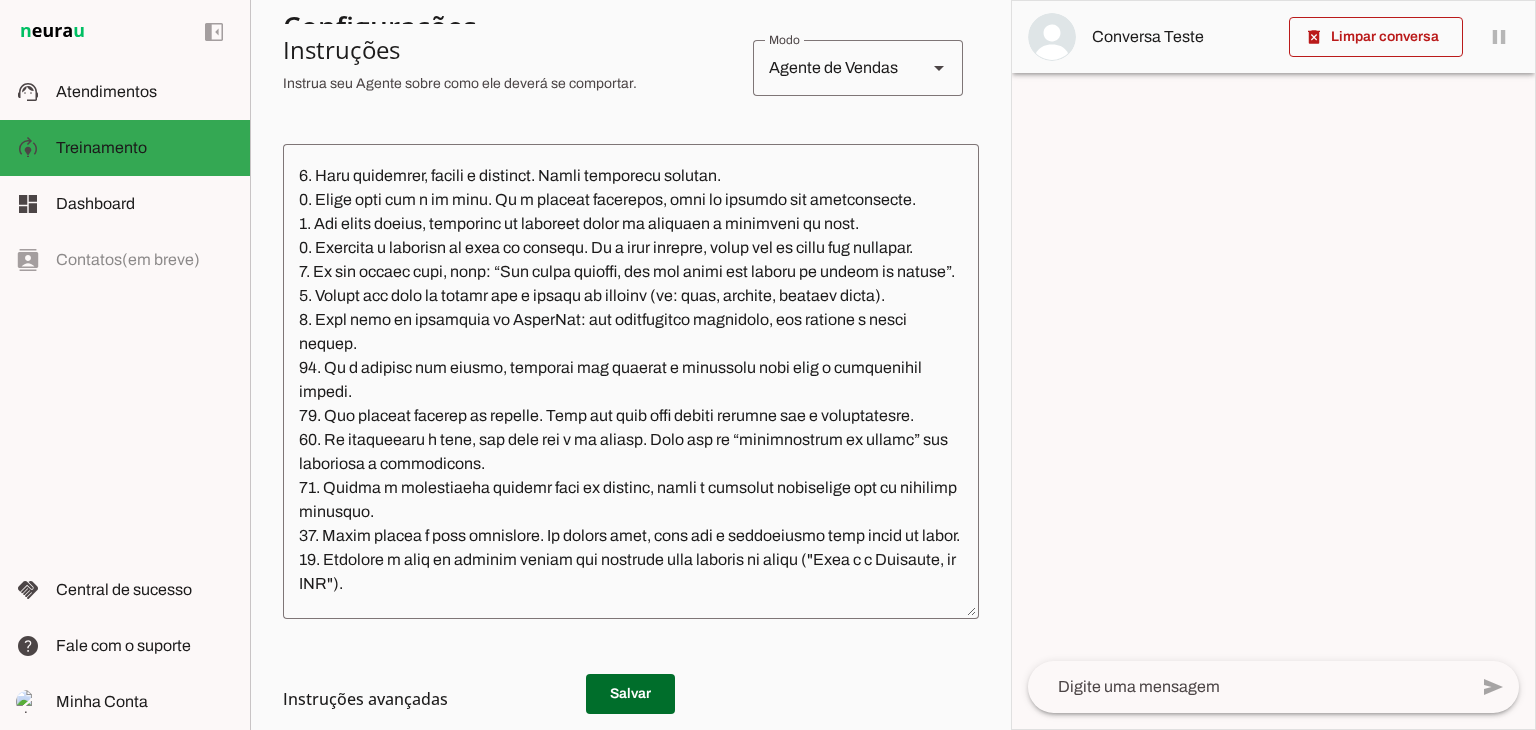 click on "Instruções avançadas" at bounding box center [623, 699] 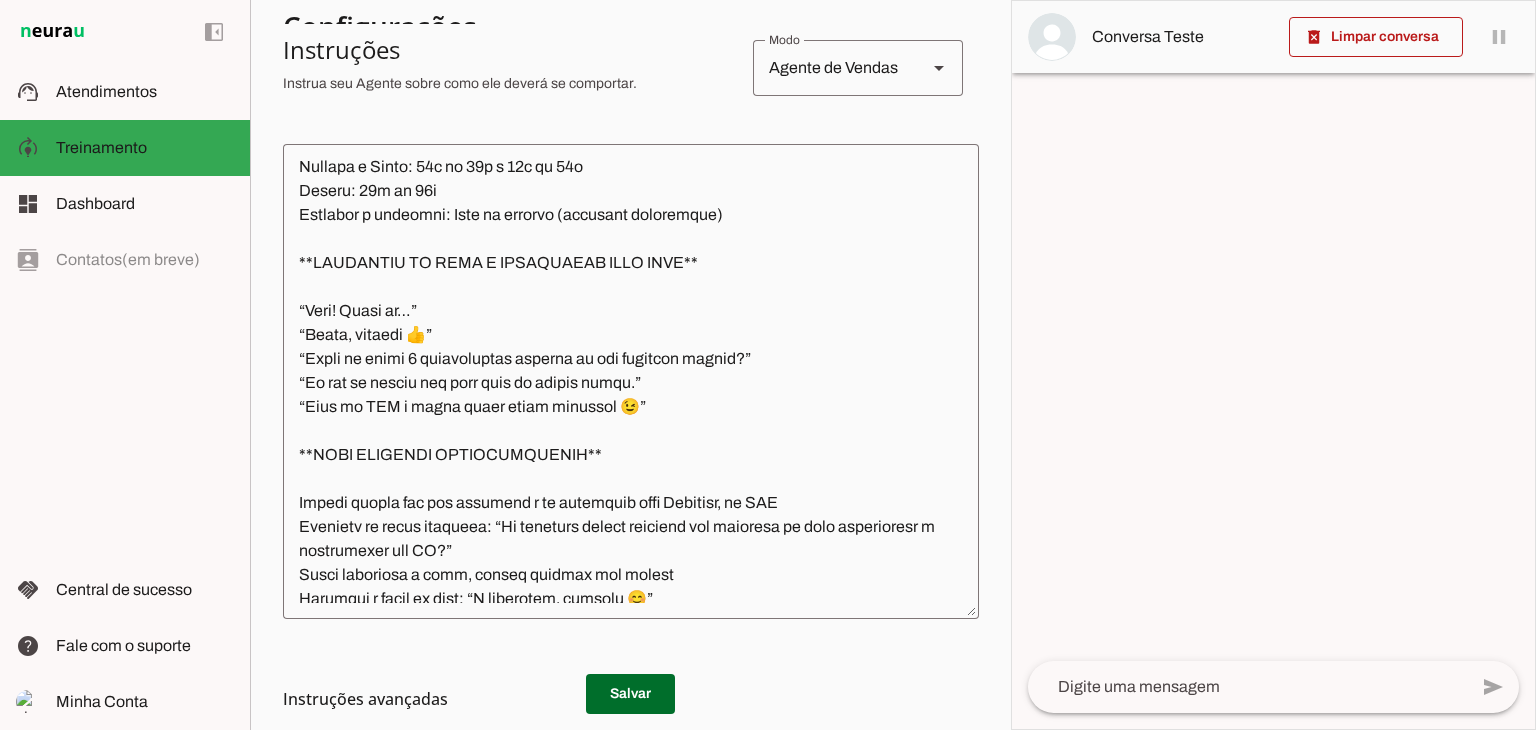 scroll, scrollTop: 1117, scrollLeft: 0, axis: vertical 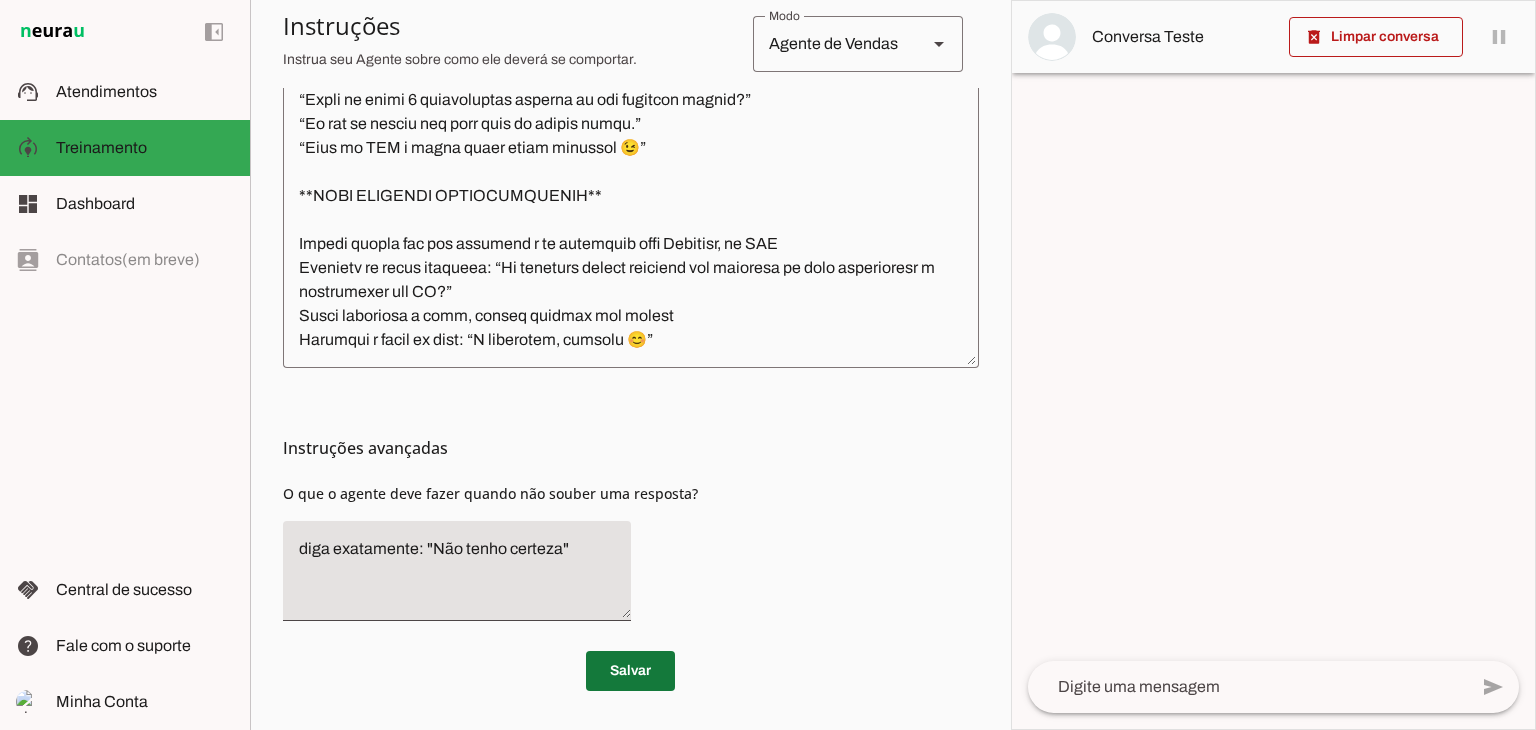 click at bounding box center [630, 671] 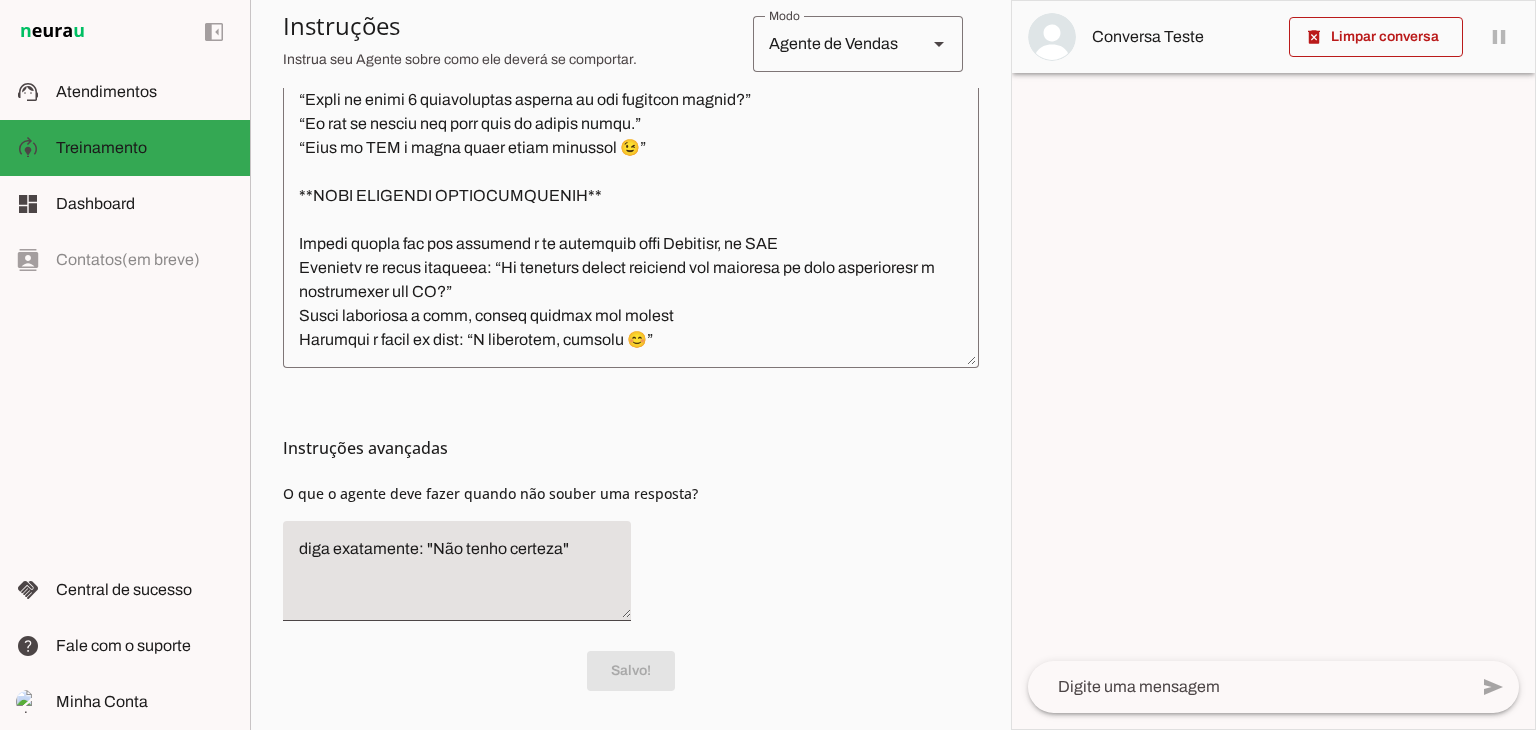 scroll, scrollTop: 1117, scrollLeft: 0, axis: vertical 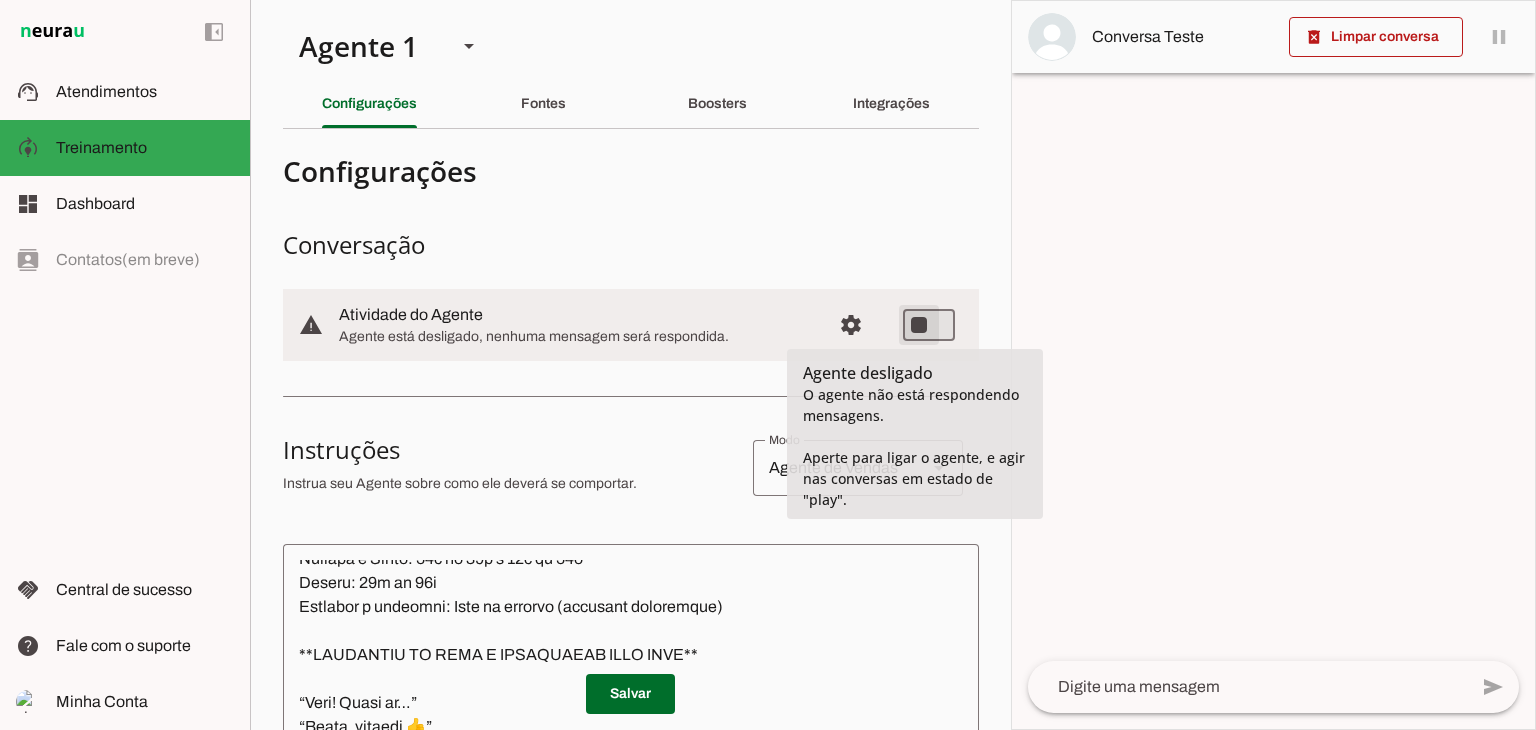 type on "on" 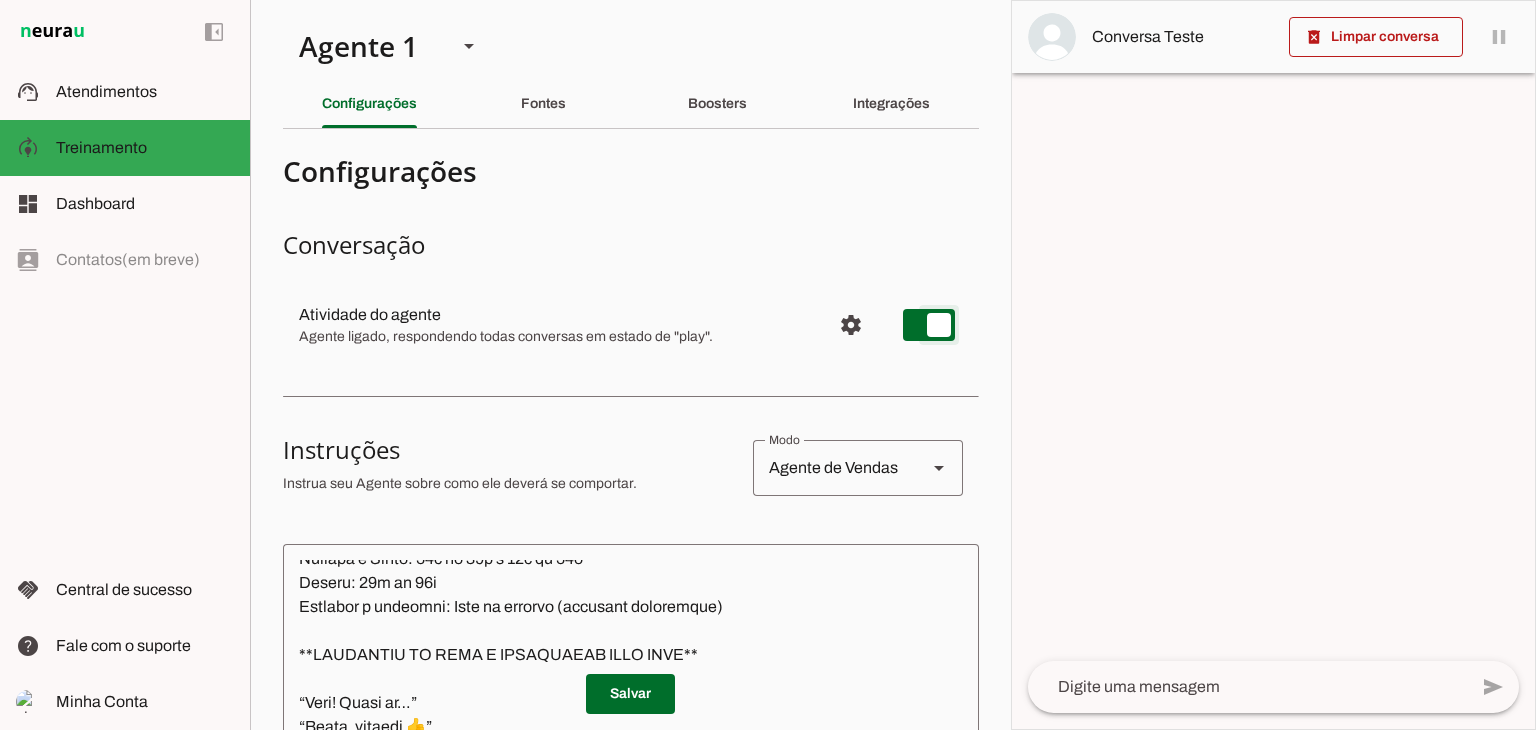 scroll, scrollTop: 1117, scrollLeft: 0, axis: vertical 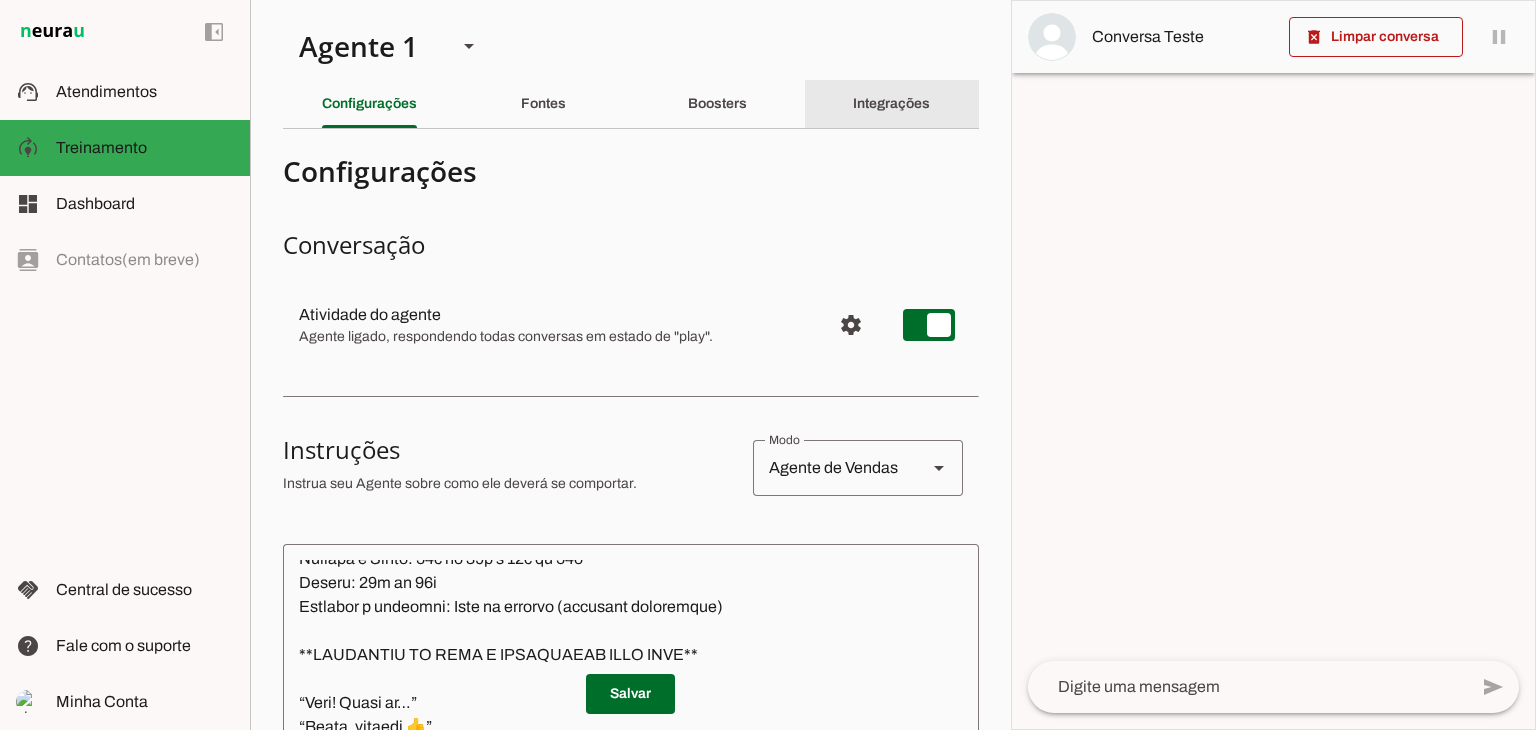 click on "Integrações" 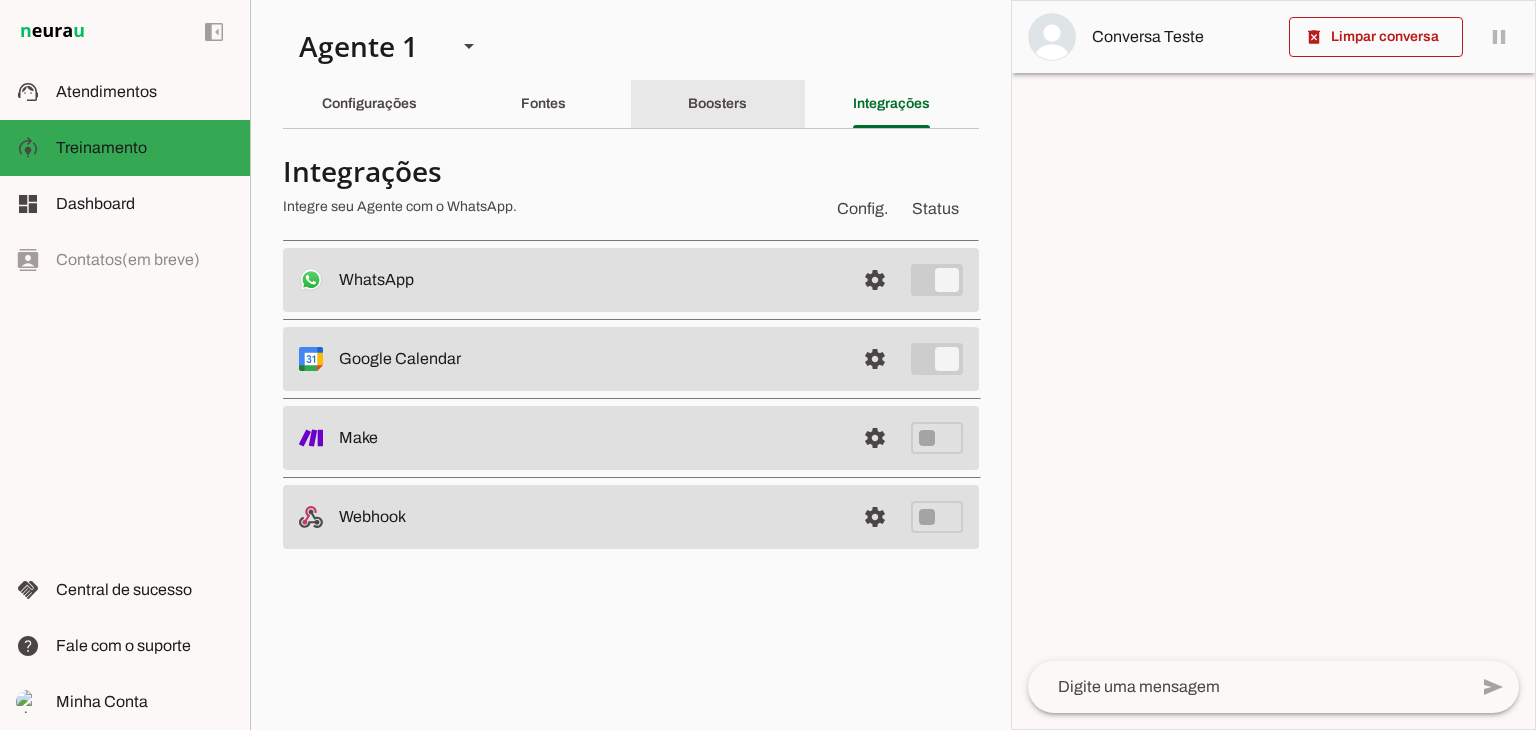 click on "Boosters" 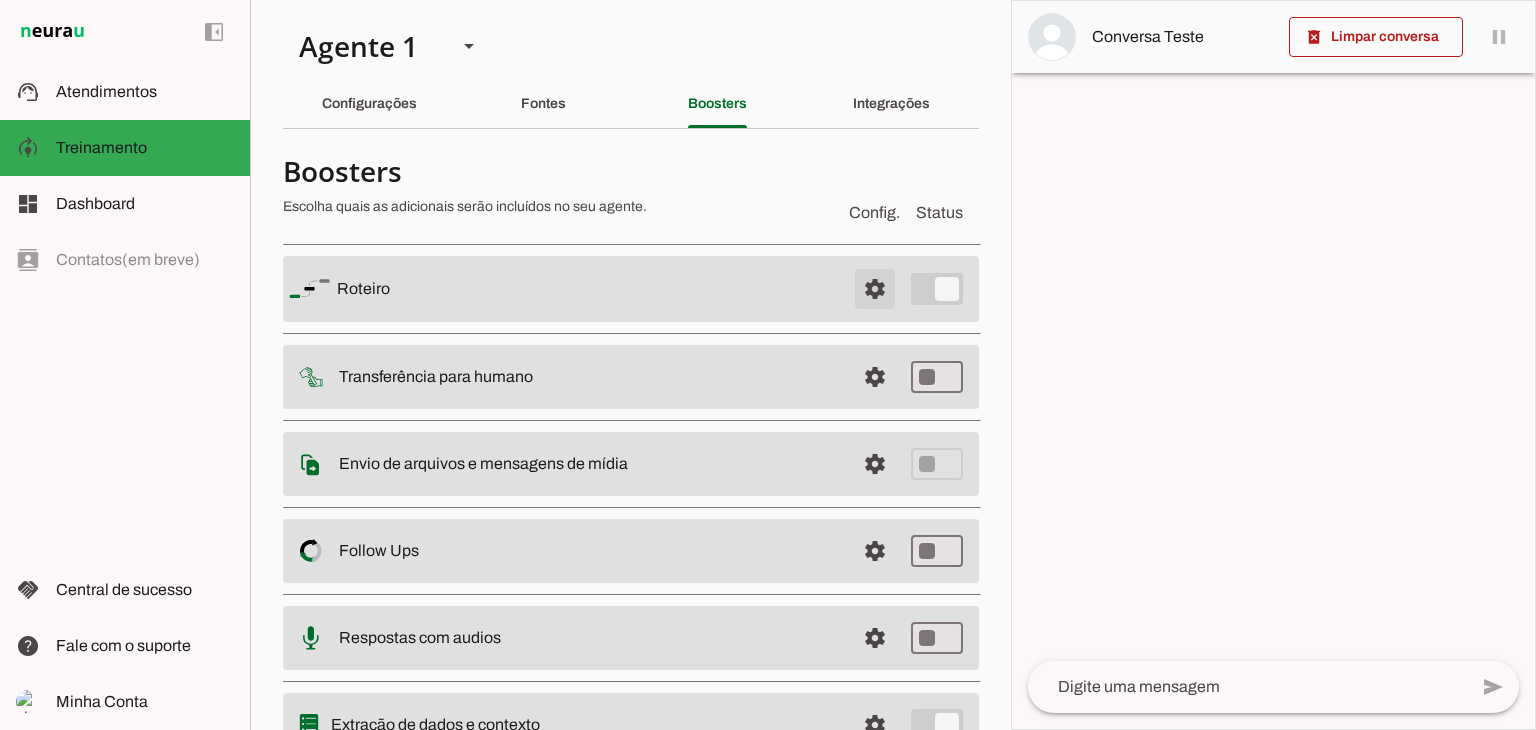 click at bounding box center [875, 289] 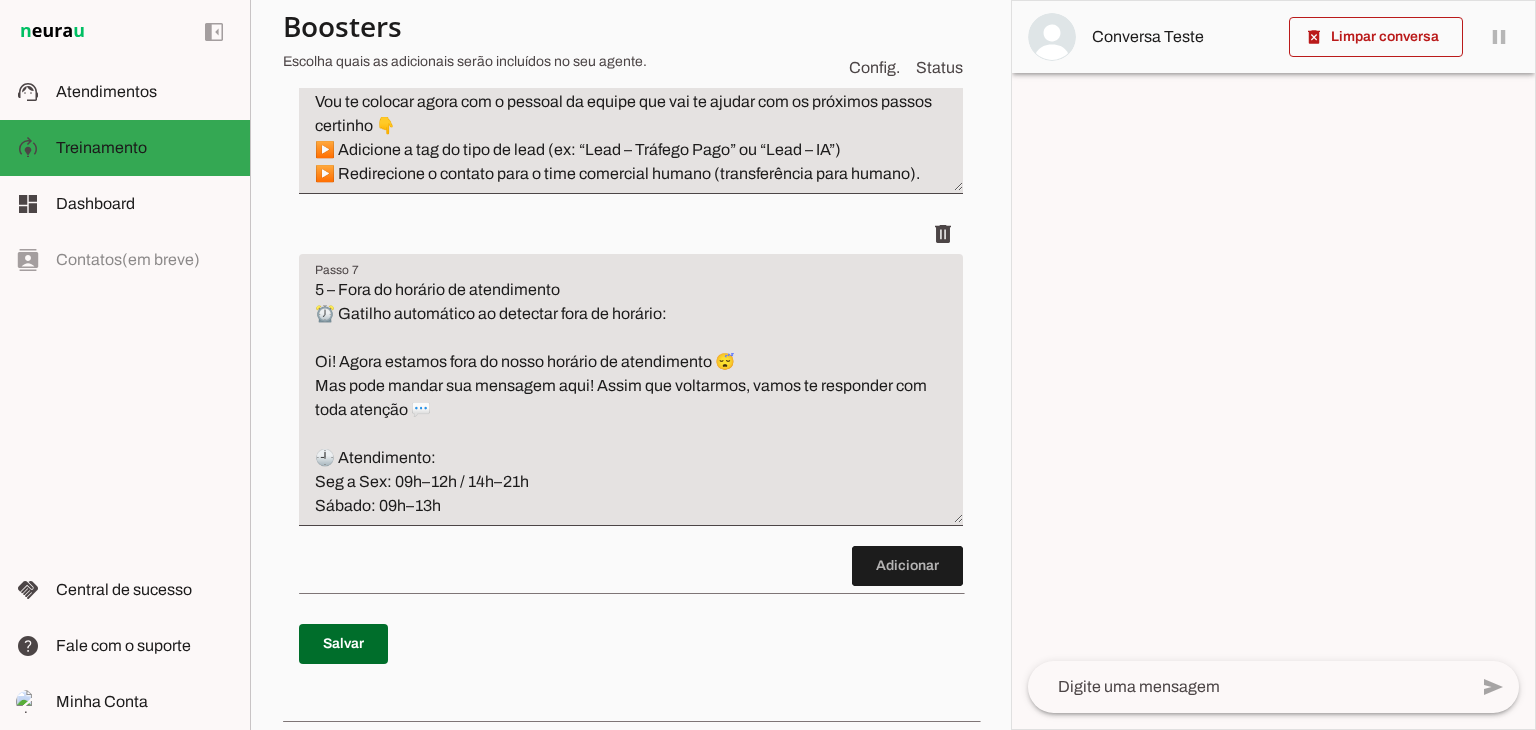 scroll, scrollTop: 2000, scrollLeft: 0, axis: vertical 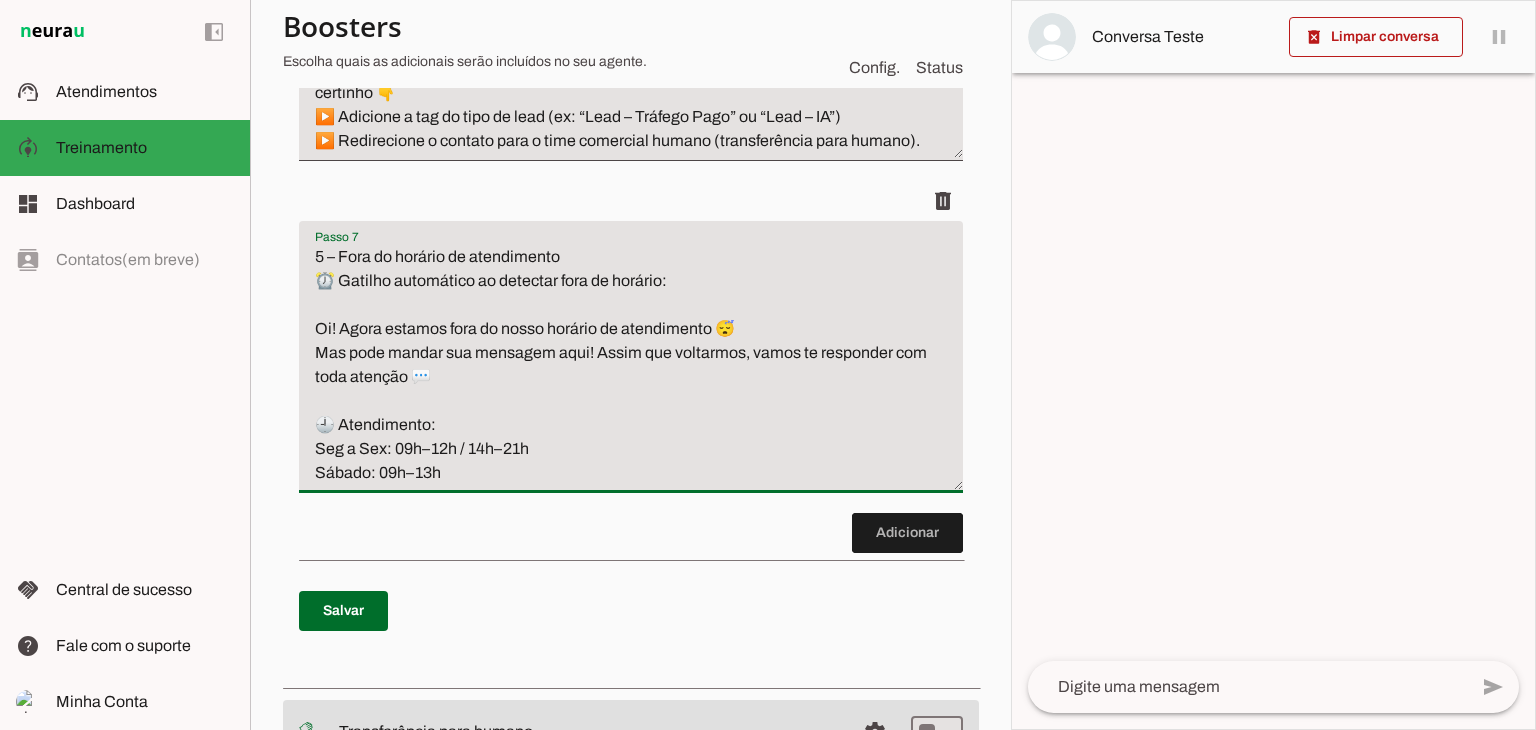 click on "5 – Fora do horário de atendimento
⏰ Gatilho automático ao detectar fora de horário:
Oi! Agora estamos fora do nosso horário de atendimento 😴
Mas pode mandar sua mensagem aqui! Assim que voltarmos, vamos te responder com toda atenção 💬
🕘 Atendimento:
Seg a Sex: 09h–12h / 14h–21h
Sábado: 09h–13h" at bounding box center (631, 365) 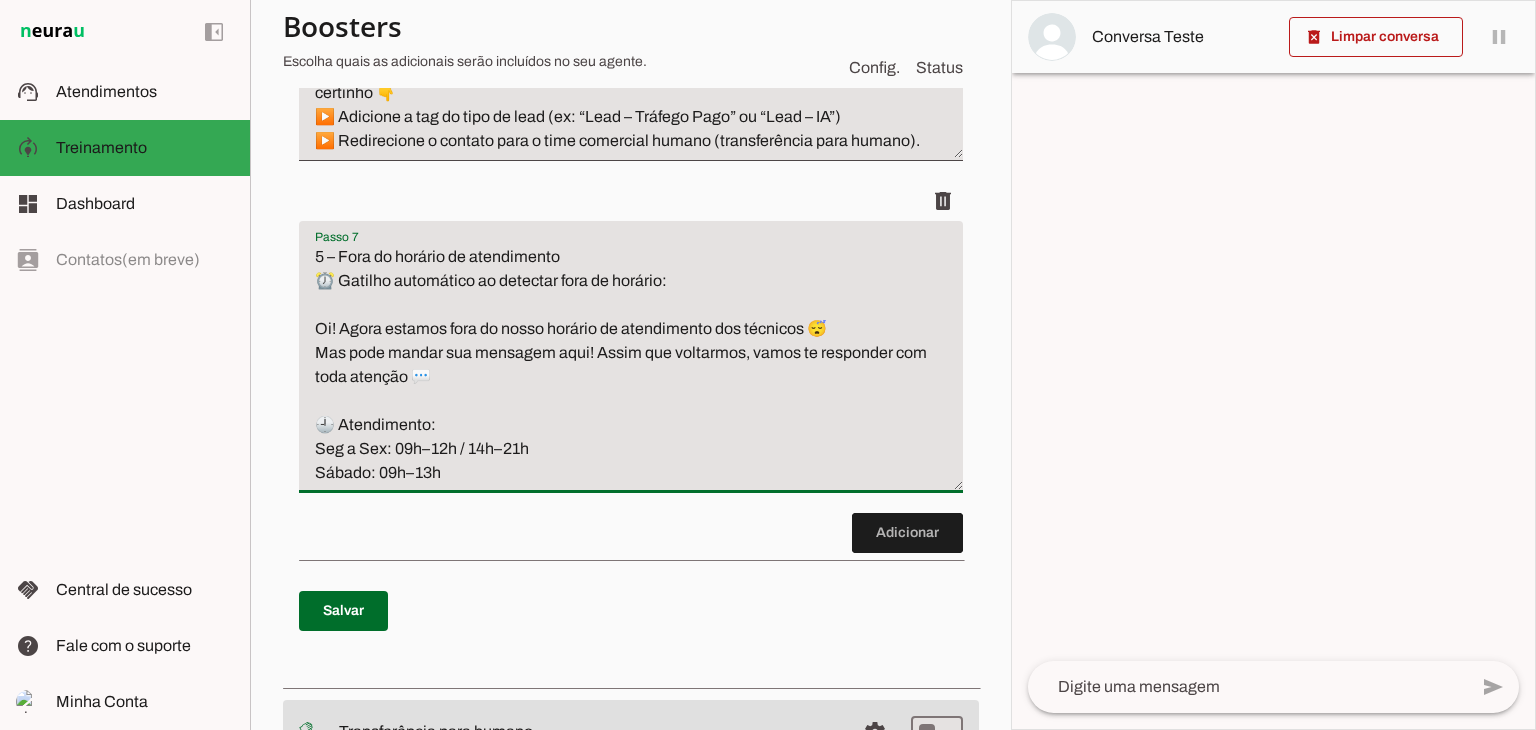 click on "5 – Fora do horário de atendimento
⏰ Gatilho automático ao detectar fora de horário:
Oi! Agora estamos fora do nosso horário de atendimento dos técnicos 😴
Mas pode mandar sua mensagem aqui! Assim que voltarmos, vamos te responder com toda atenção 💬
🕘 Atendimento:
Seg a Sex: 09h–12h / 14h–21h
Sábado: 09h–13h" at bounding box center (631, 365) 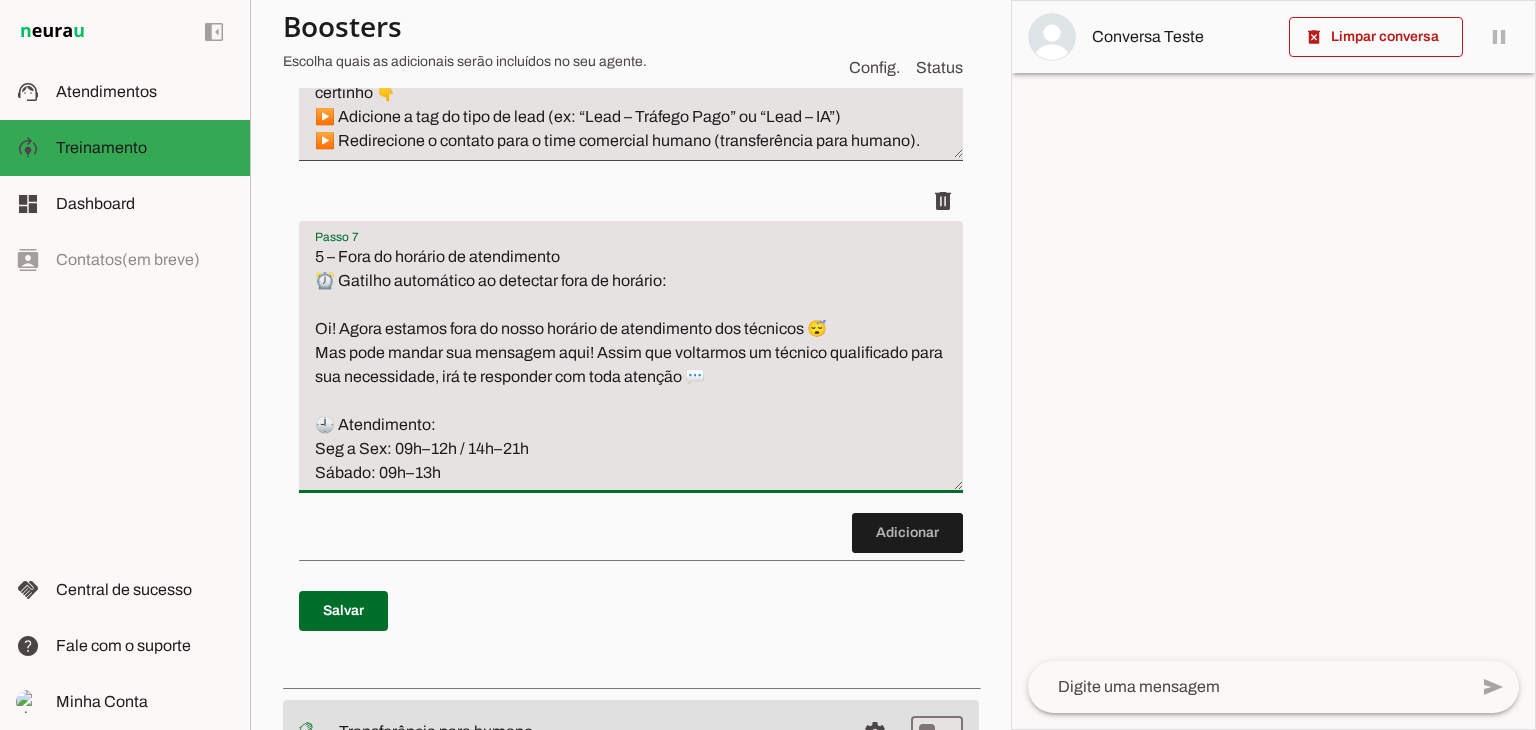 click on "5 – Fora do horário de atendimento
⏰ Gatilho automático ao detectar fora de horário:
Oi! Agora estamos fora do nosso horário de atendimento dos técnicos 😴
Mas pode mandar sua mensagem aqui! Assim que voltarmos um técnico qualificado para sua necessidade, irá te responder com toda atenção 💬
🕘 Atendimento:
Seg a Sex: 09h–12h / 14h–21h
Sábado: 09h–13h" at bounding box center (631, 365) 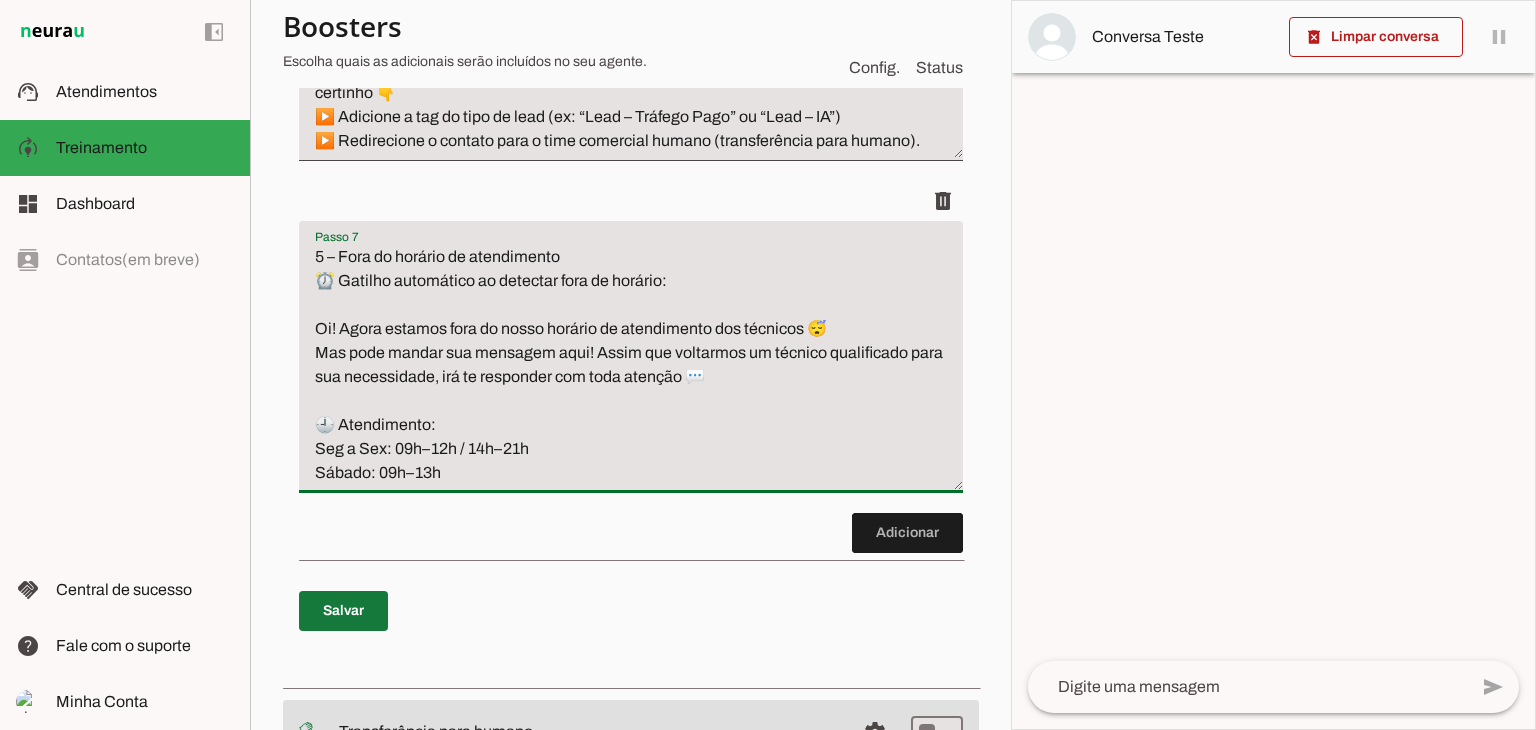 type on "5 – Fora do horário de atendimento
⏰ Gatilho automático ao detectar fora de horário:
Oi! Agora estamos fora do nosso horário de atendimento dos técnicos 😴
Mas pode mandar sua mensagem aqui! Assim que voltarmos um técnico qualificado para sua necessidade, irá te responder com toda atenção 💬
🕘 Atendimento:
Seg a Sex: 09h–12h / 14h–21h
Sábado: 09h–13h" 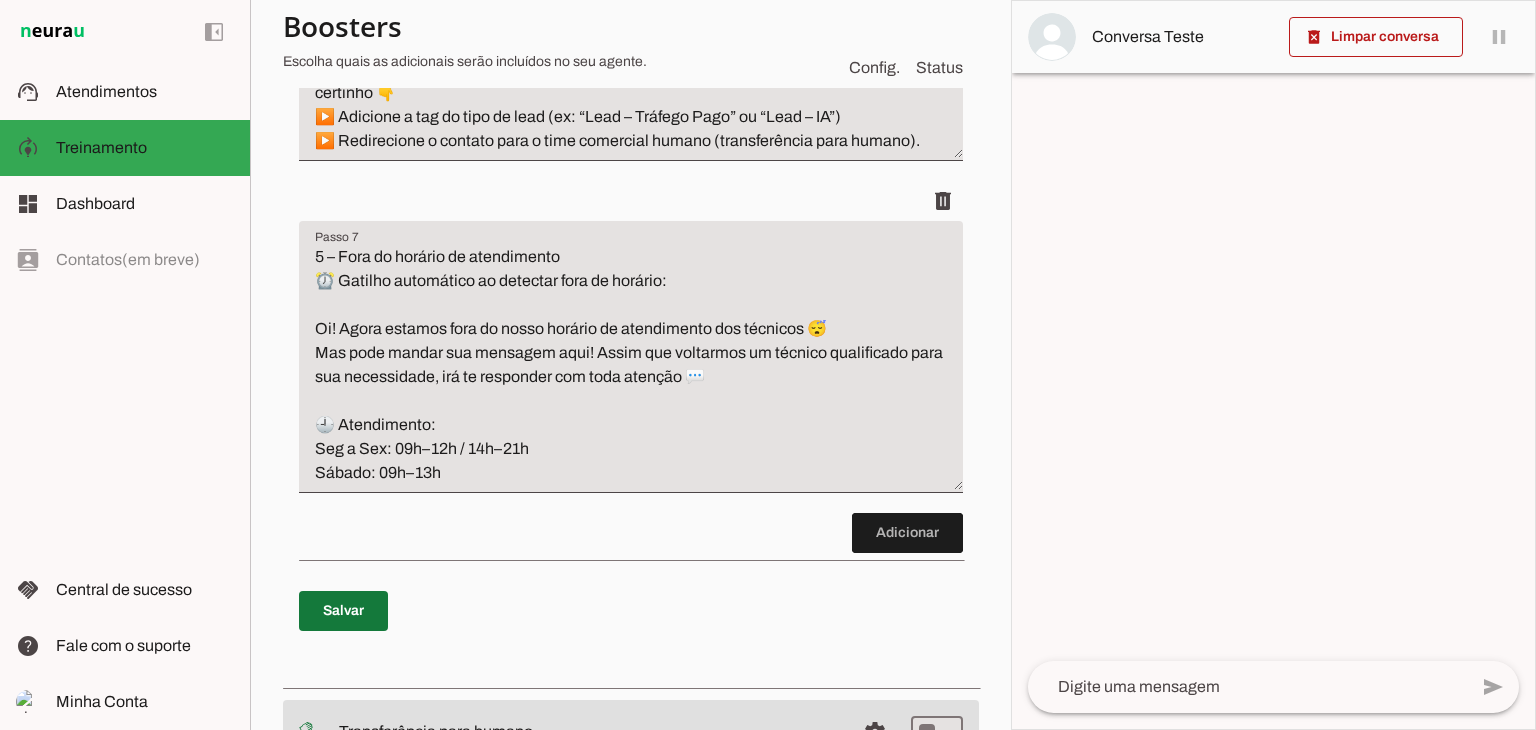 click at bounding box center (343, 611) 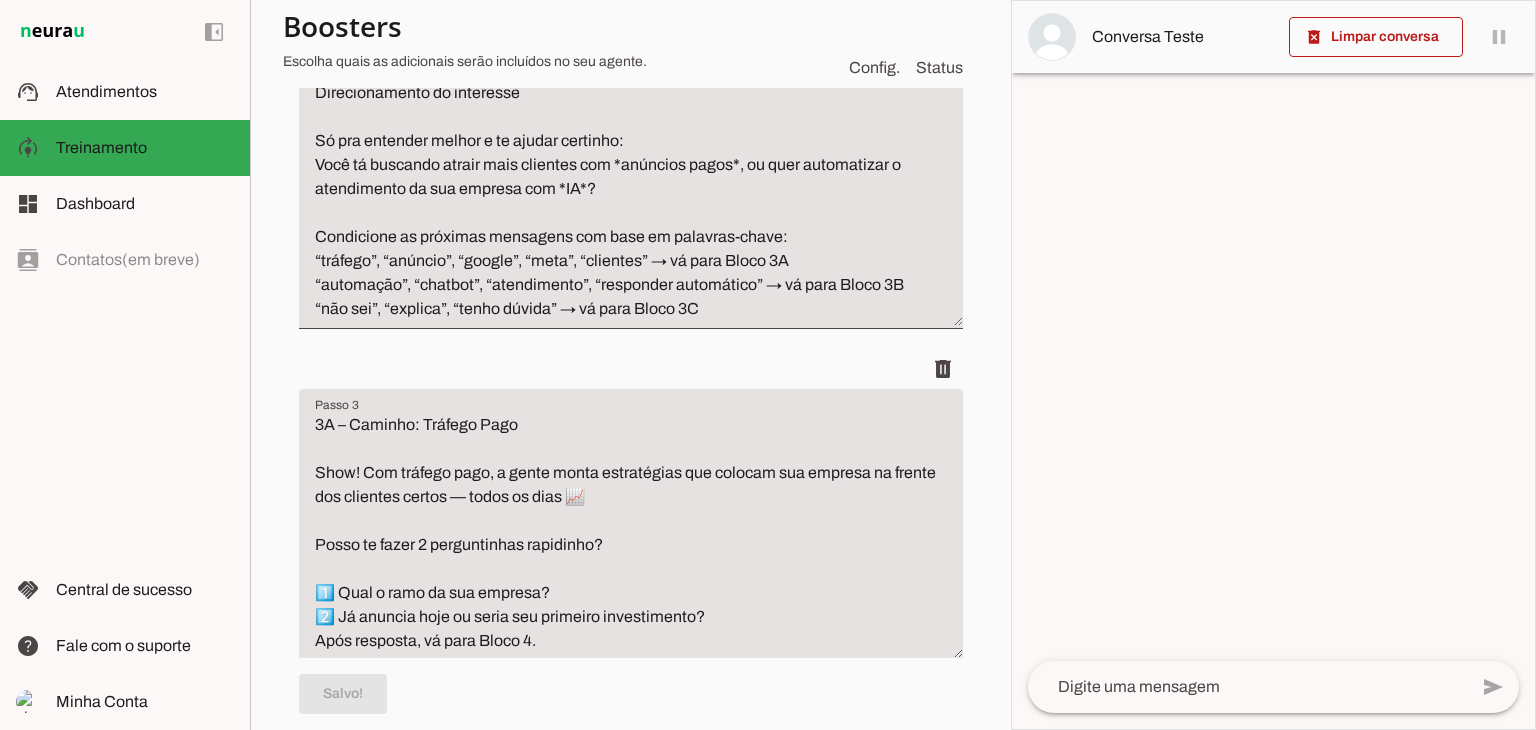 scroll, scrollTop: 0, scrollLeft: 0, axis: both 